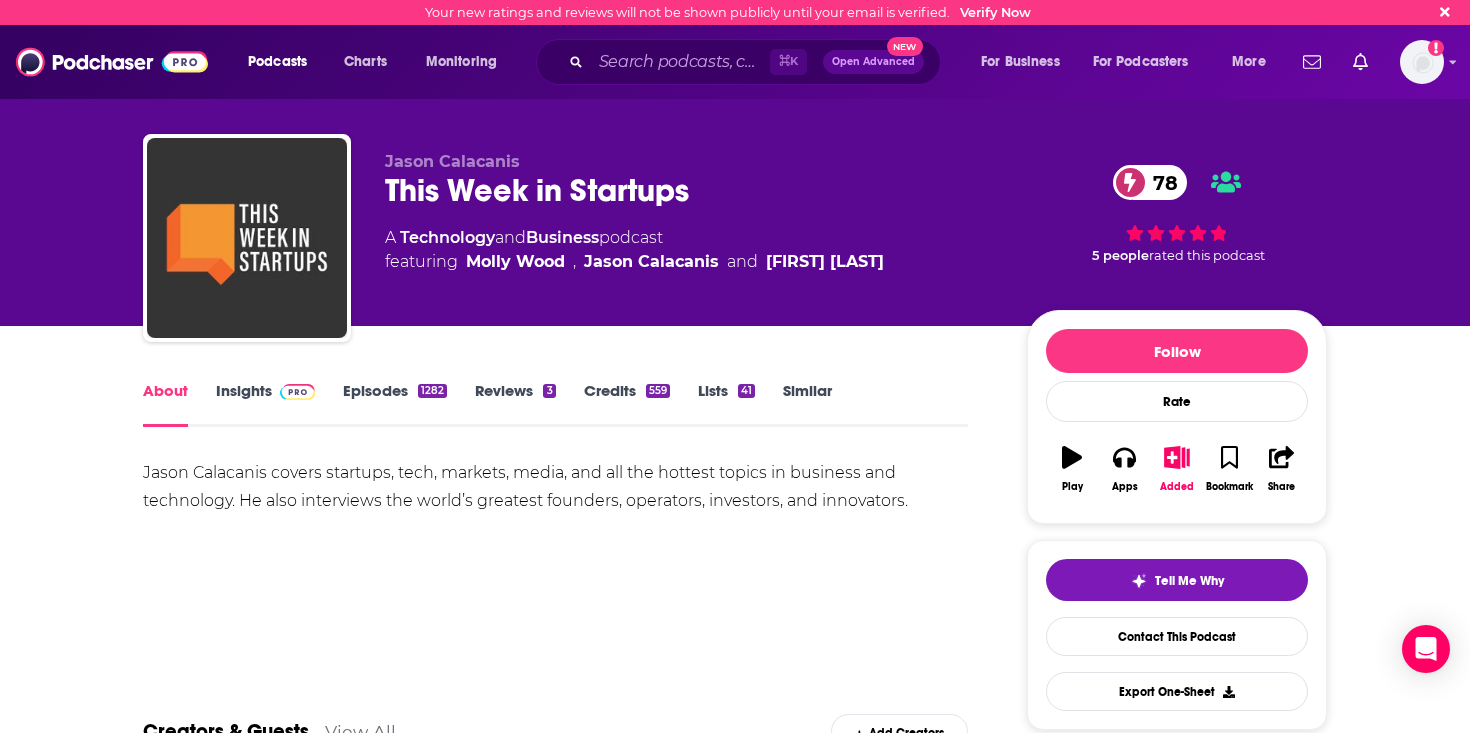 scroll, scrollTop: 0, scrollLeft: 0, axis: both 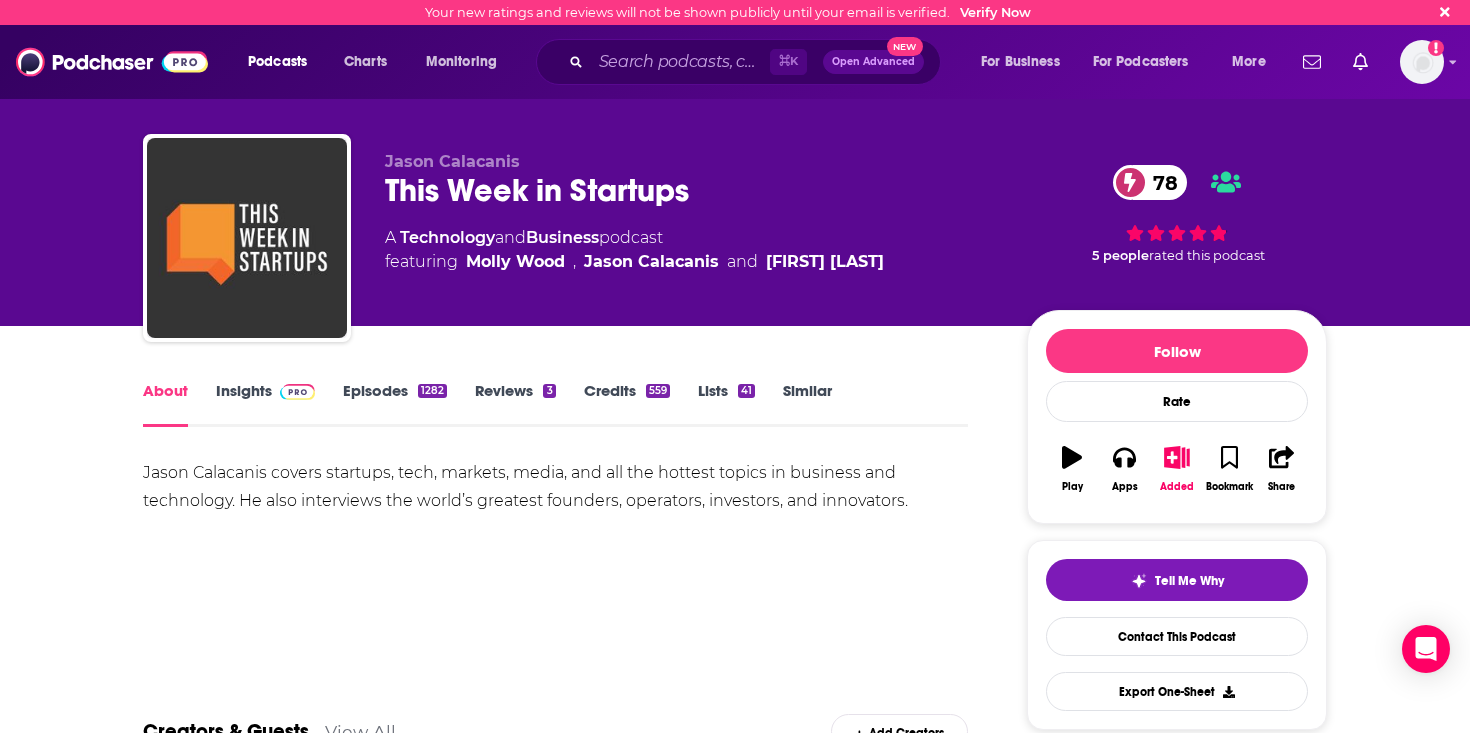 click on "Insights" at bounding box center [265, 404] 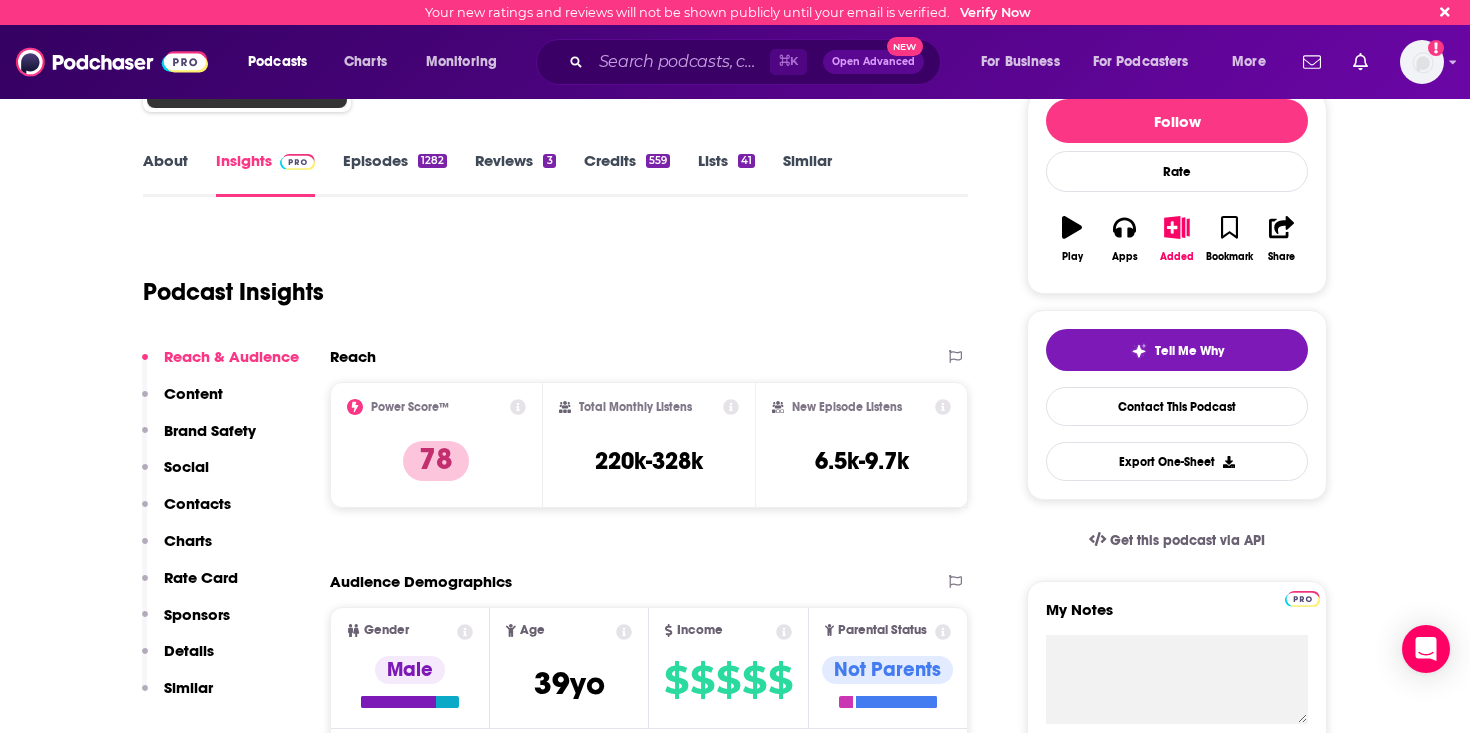 scroll, scrollTop: 242, scrollLeft: 0, axis: vertical 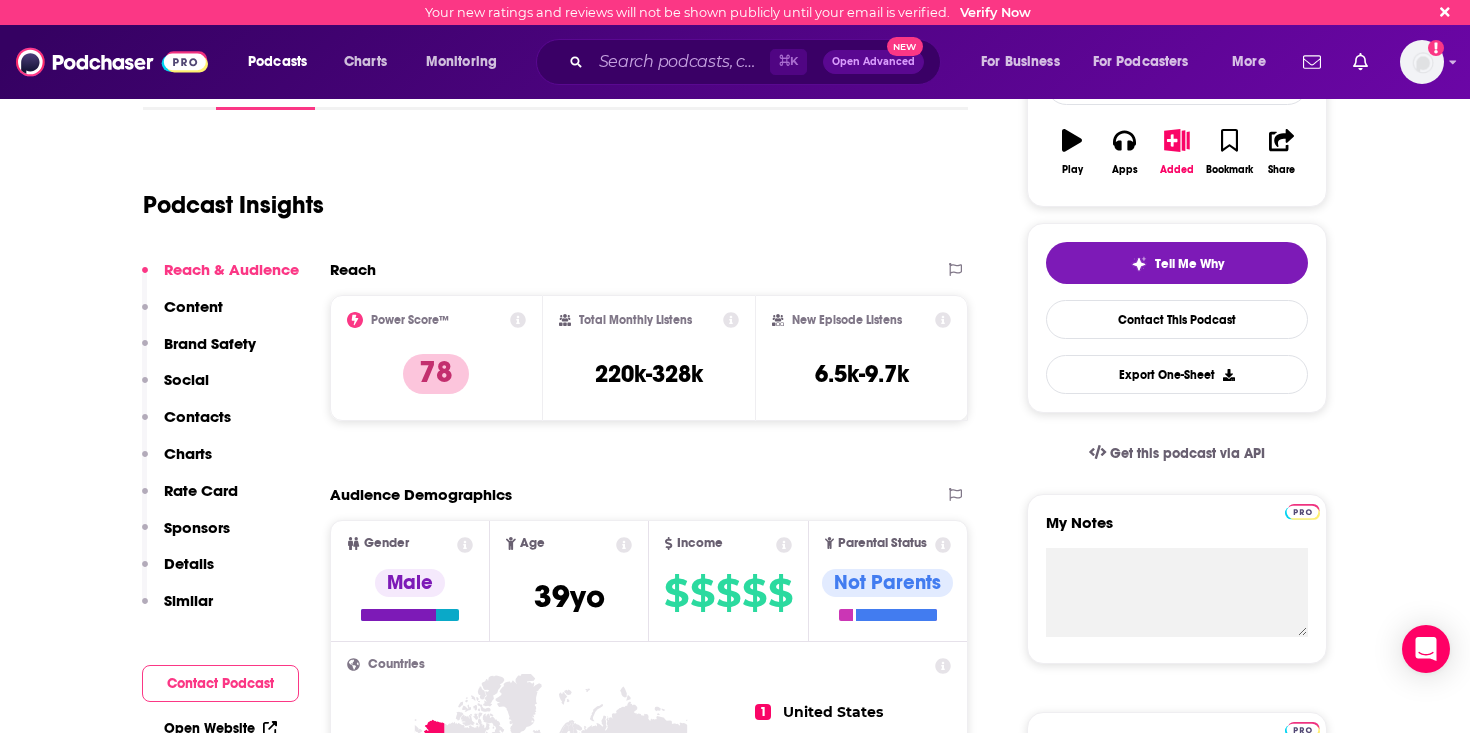 click on "Content" at bounding box center [193, 306] 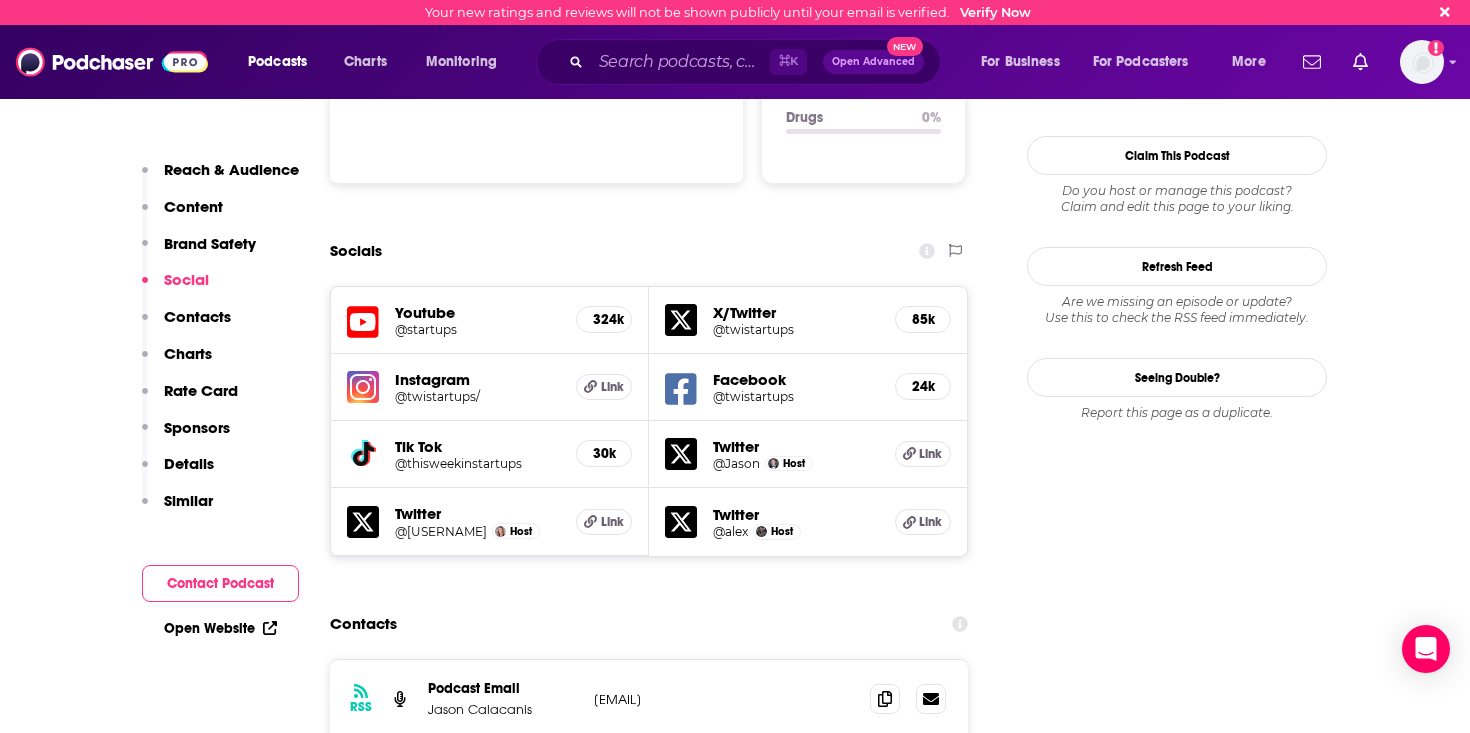 scroll, scrollTop: 2027, scrollLeft: 0, axis: vertical 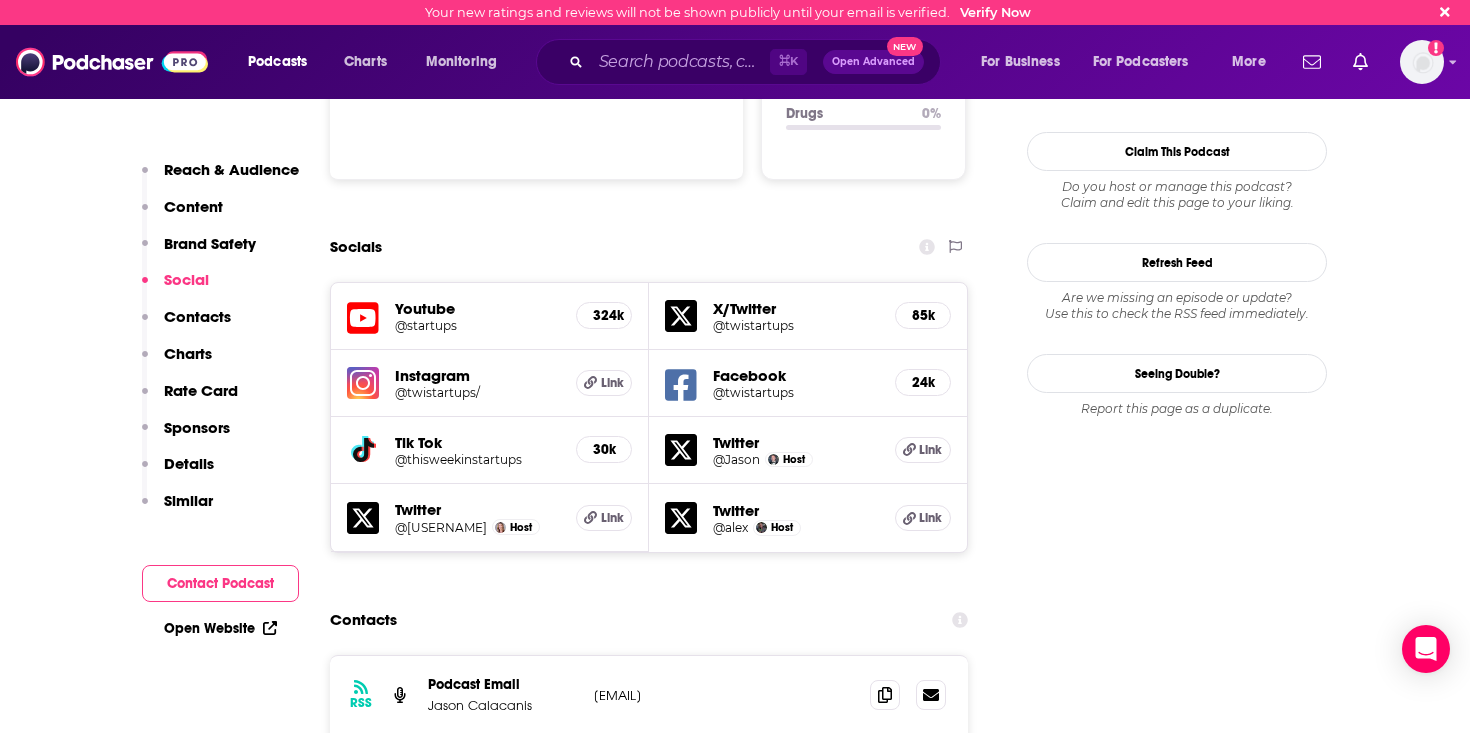 click on "Details" at bounding box center (189, 463) 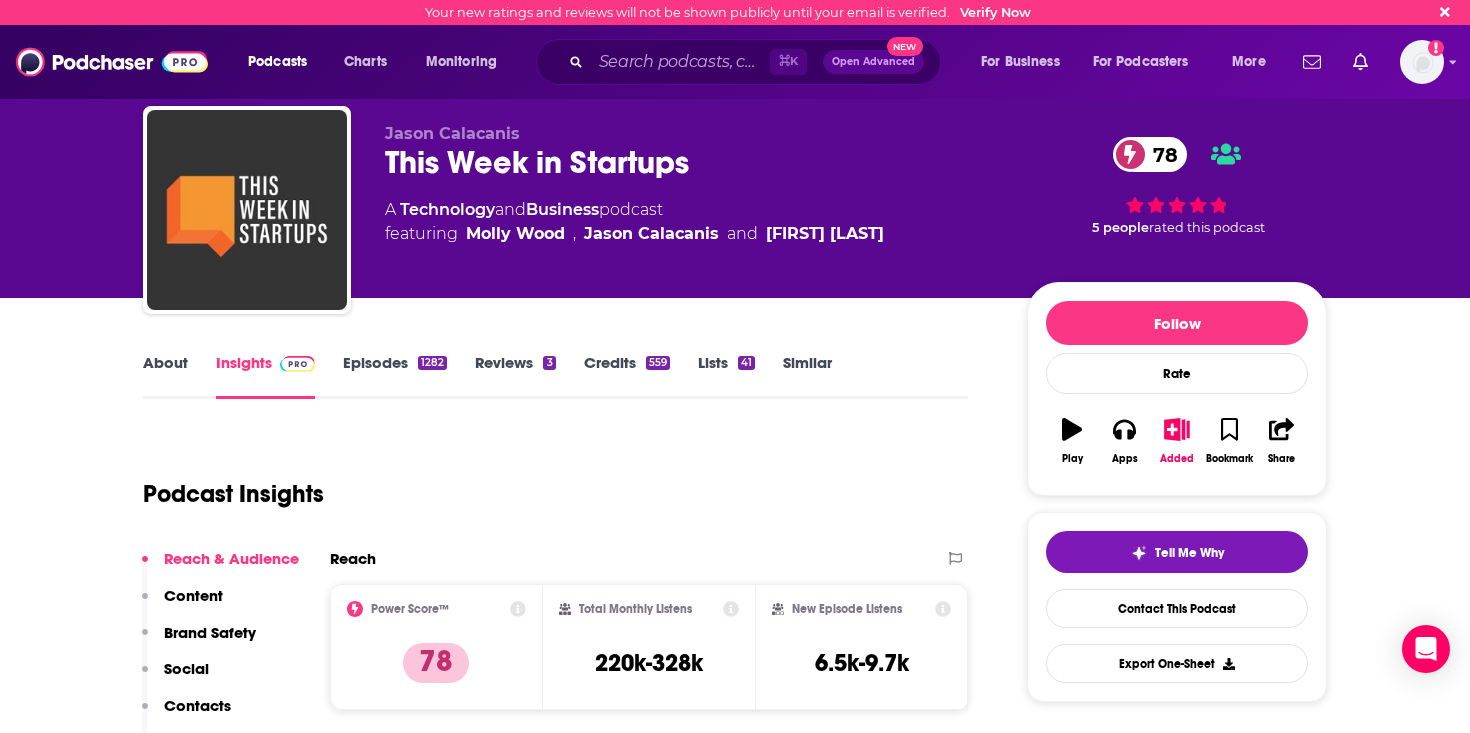 scroll, scrollTop: 0, scrollLeft: 0, axis: both 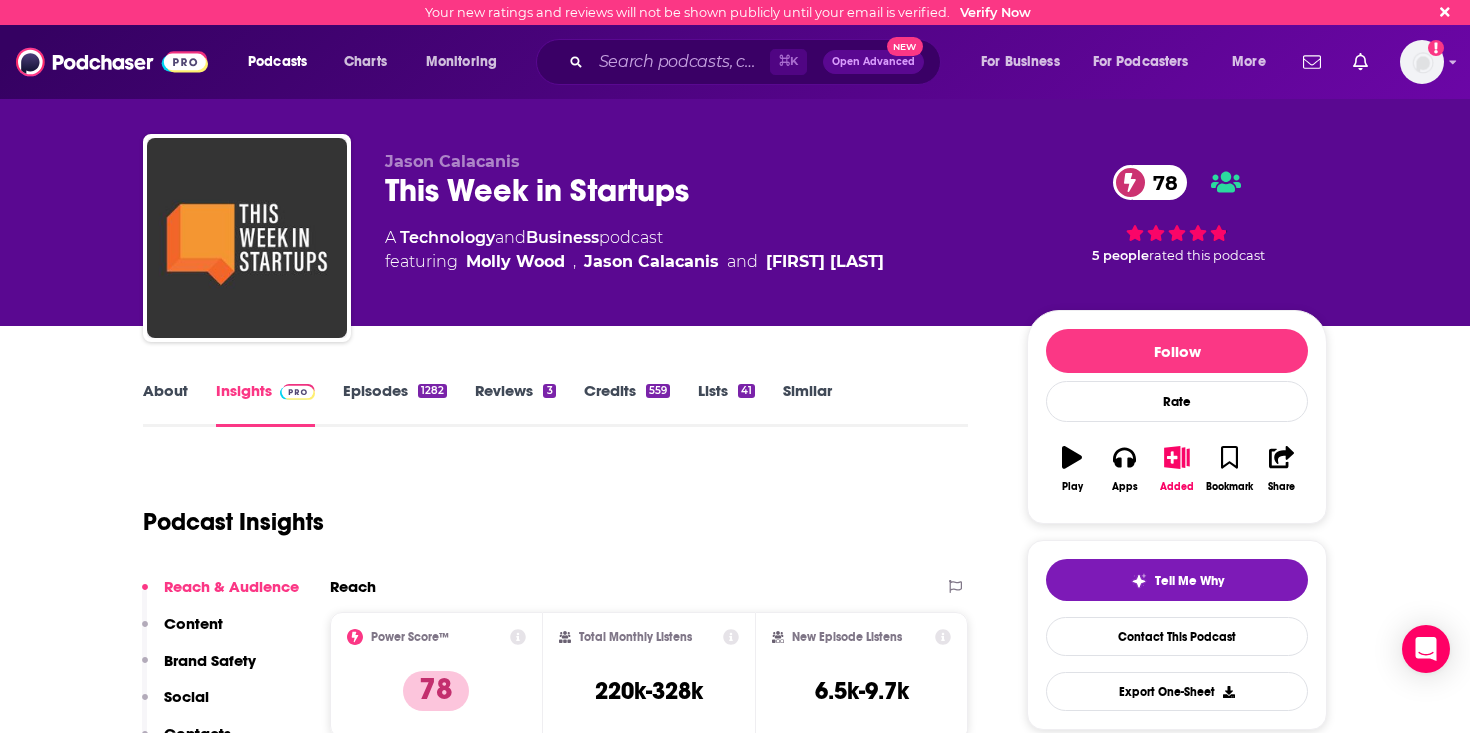 click on "About" at bounding box center (165, 404) 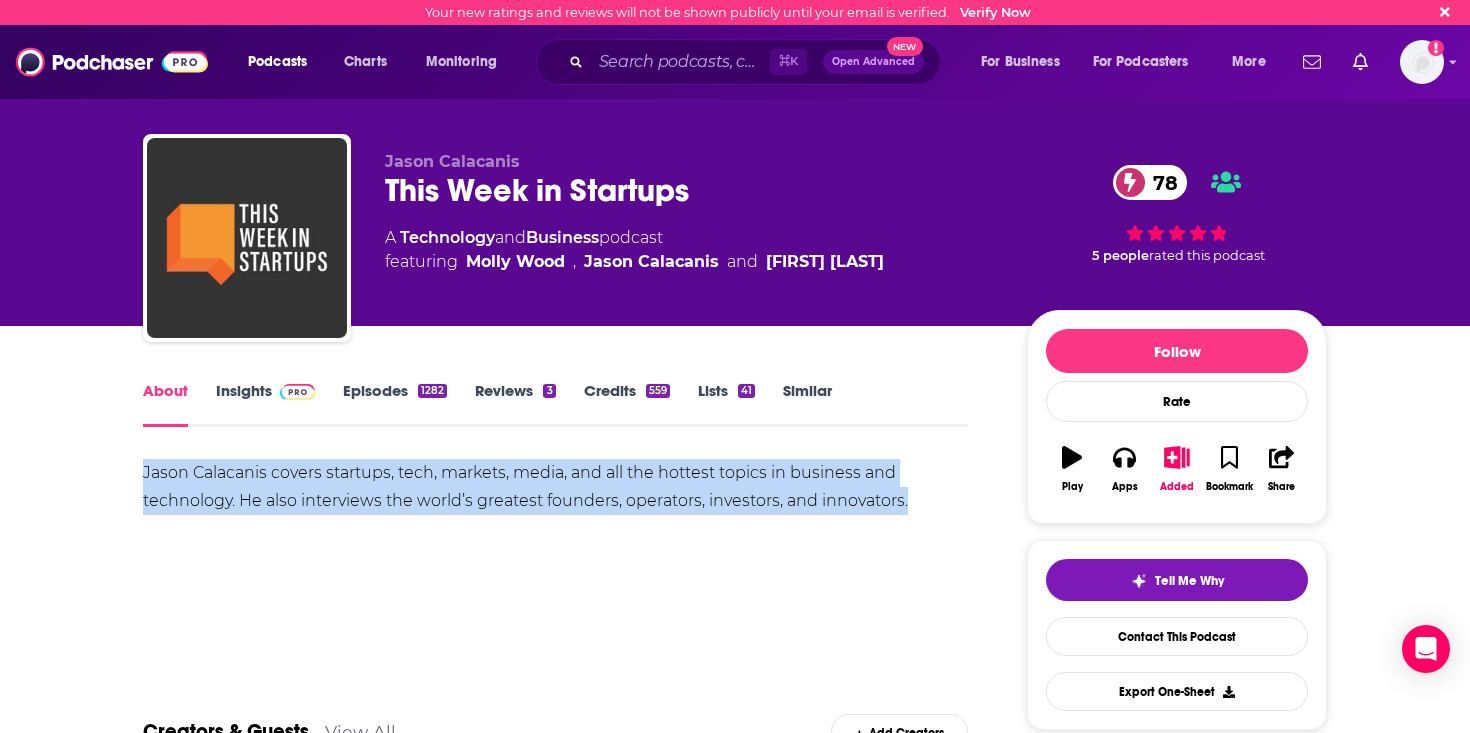 drag, startPoint x: 158, startPoint y: 471, endPoint x: 279, endPoint y: 569, distance: 155.70805 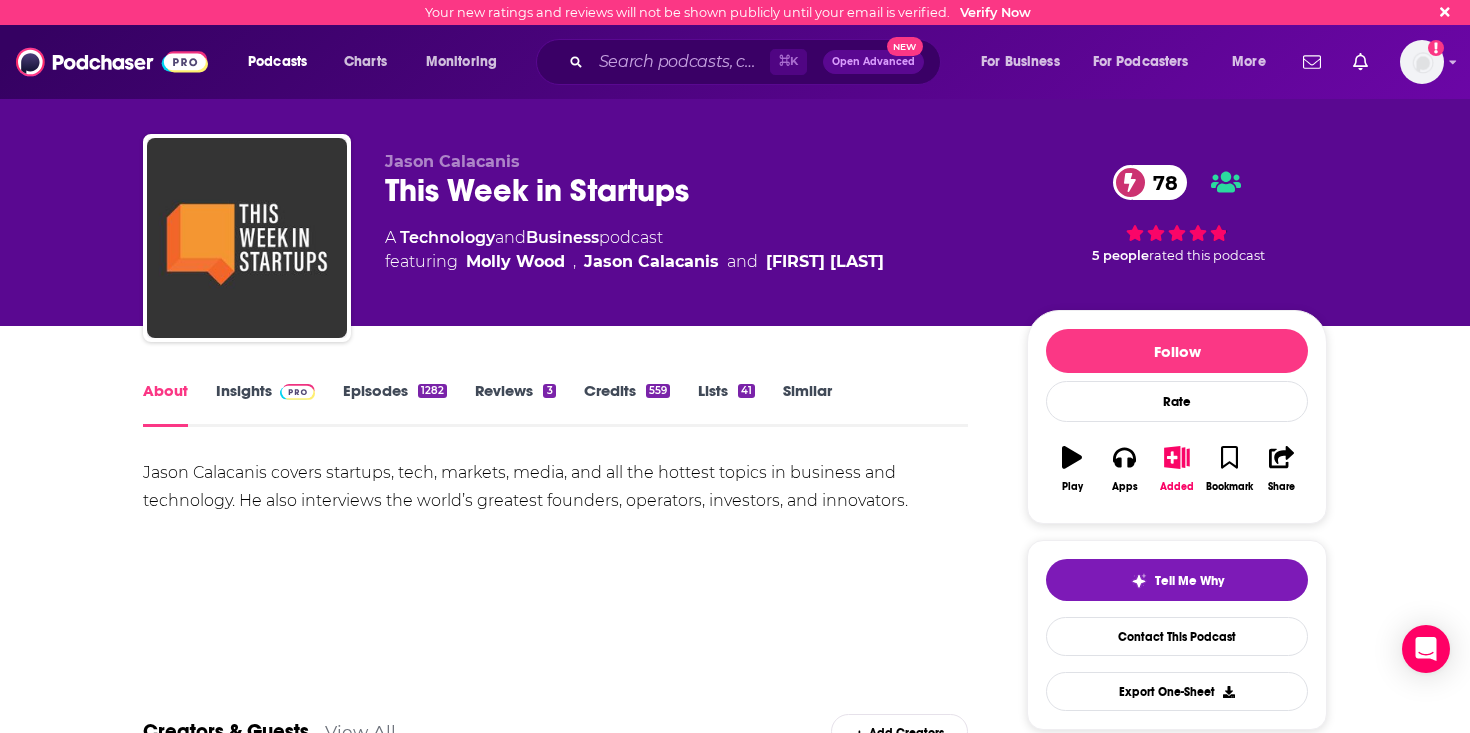 click on "Jason Calacanis covers startups, tech, markets, media, and all the hottest topics in business and technology. He also interviews the world’s greatest founders, operators, investors, and innovators." at bounding box center (555, 529) 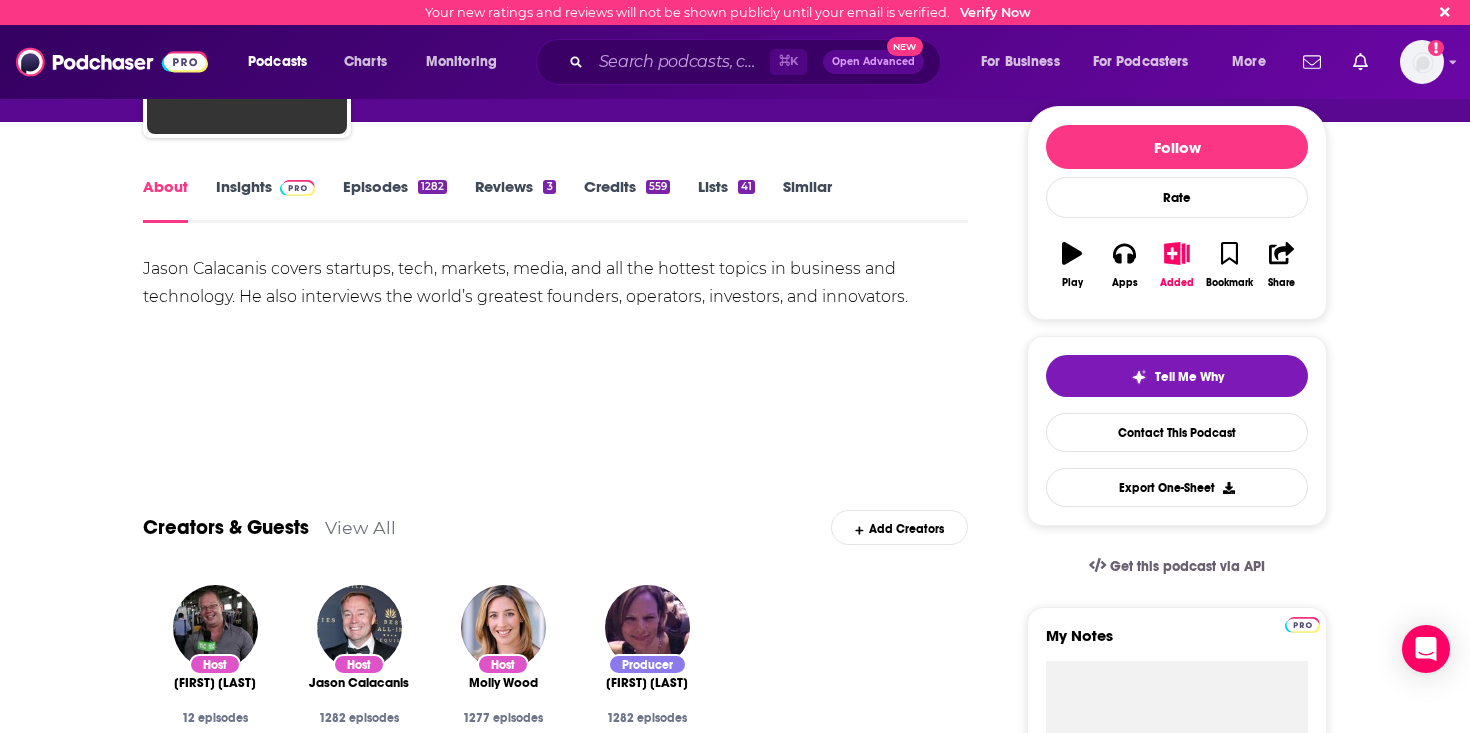 scroll, scrollTop: 102, scrollLeft: 0, axis: vertical 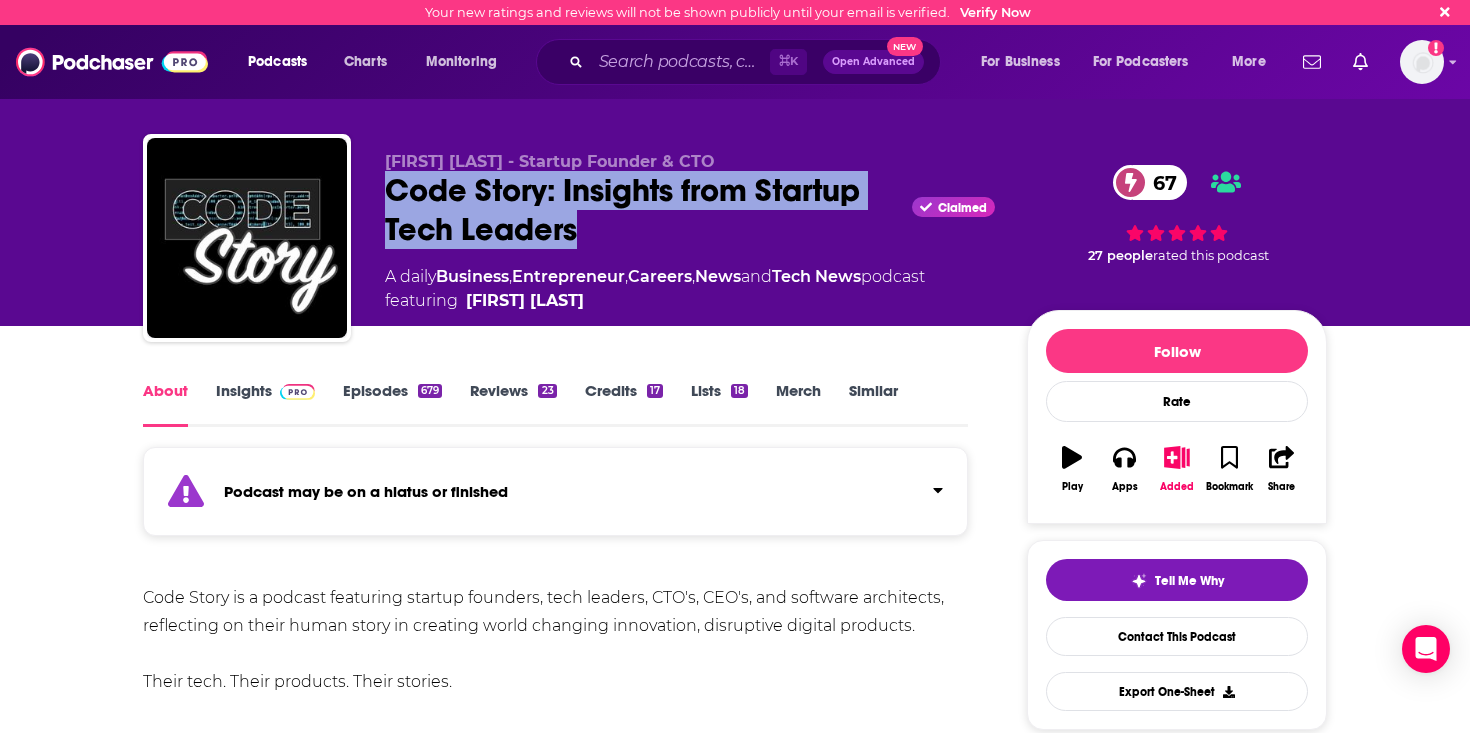 drag, startPoint x: 587, startPoint y: 248, endPoint x: 375, endPoint y: 203, distance: 216.72333 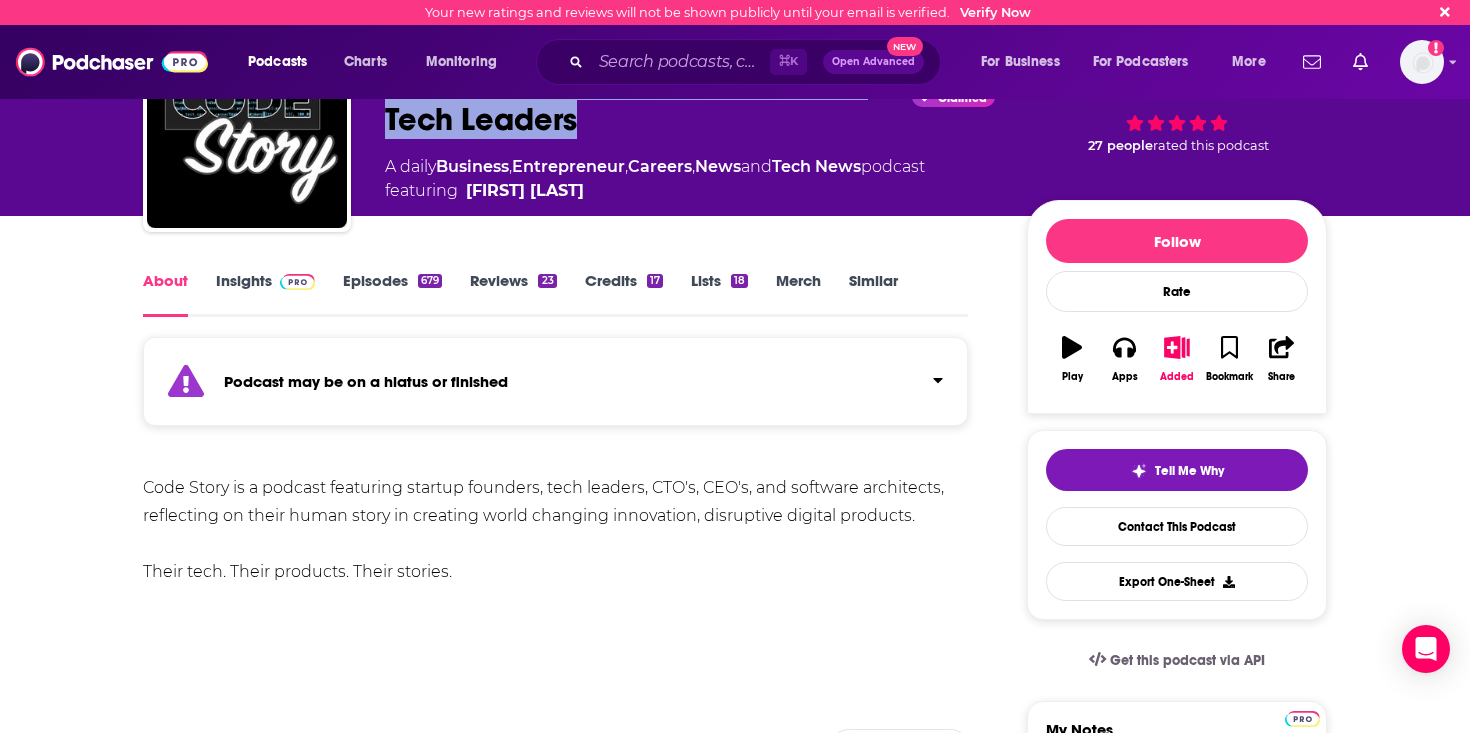scroll, scrollTop: 97, scrollLeft: 0, axis: vertical 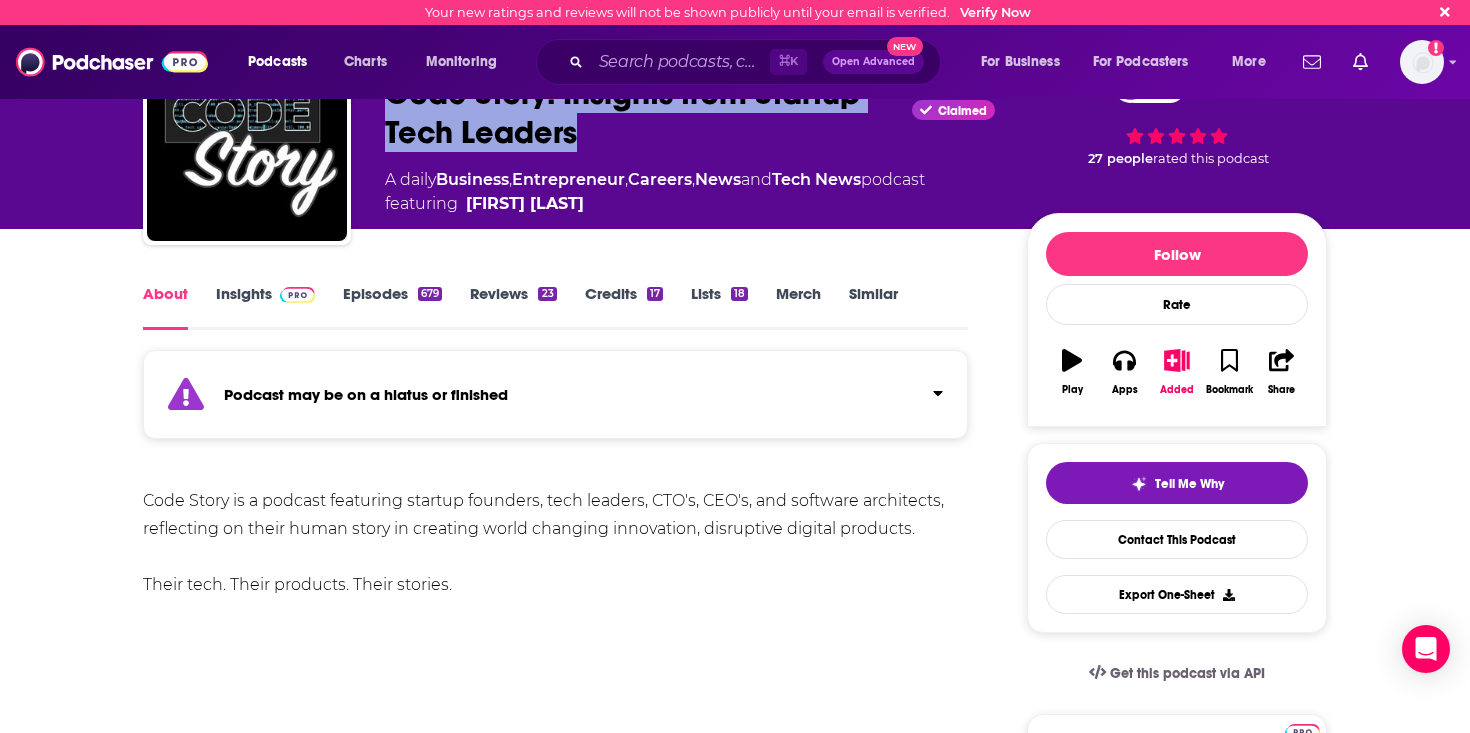 click on "Insights" at bounding box center [265, 307] 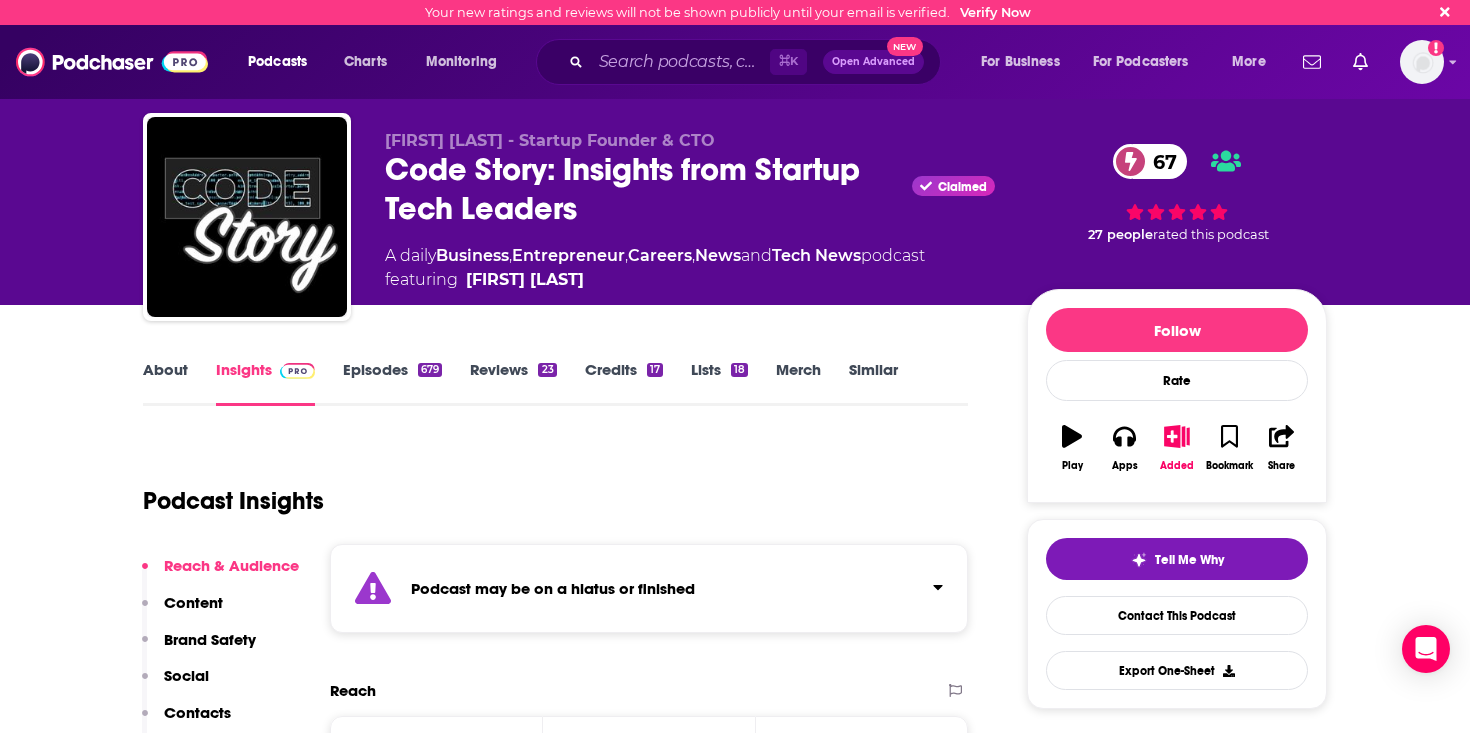 scroll, scrollTop: 31, scrollLeft: 0, axis: vertical 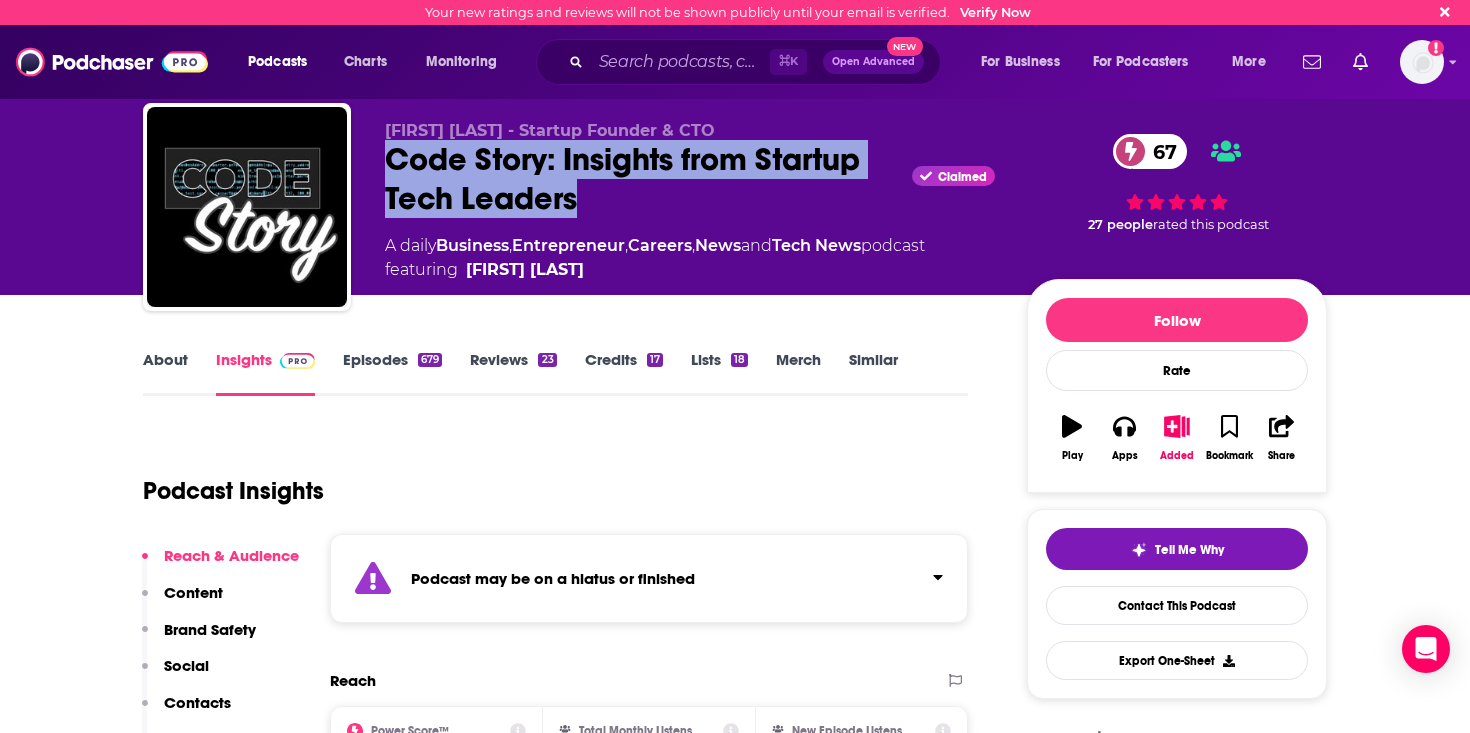drag, startPoint x: 378, startPoint y: 150, endPoint x: 623, endPoint y: 220, distance: 254.80385 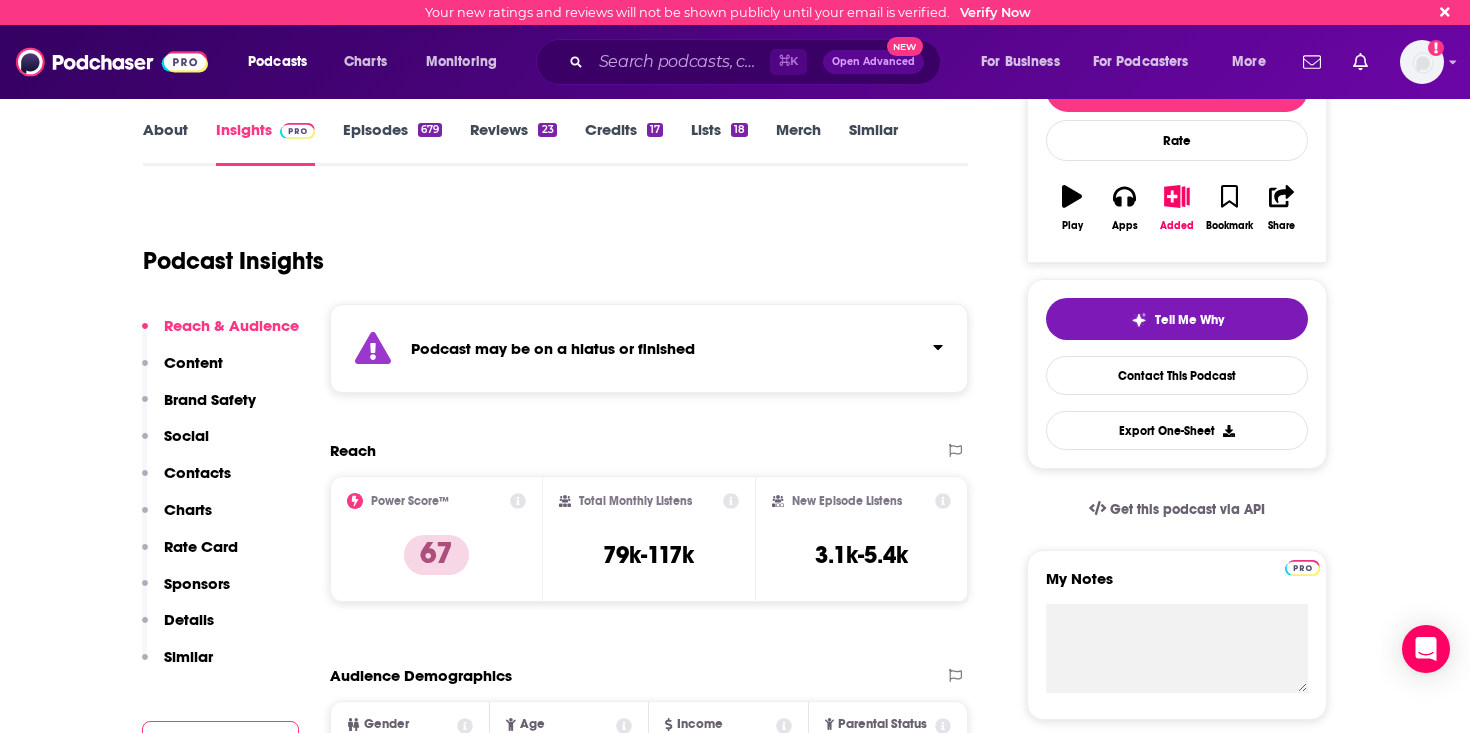 scroll, scrollTop: 0, scrollLeft: 0, axis: both 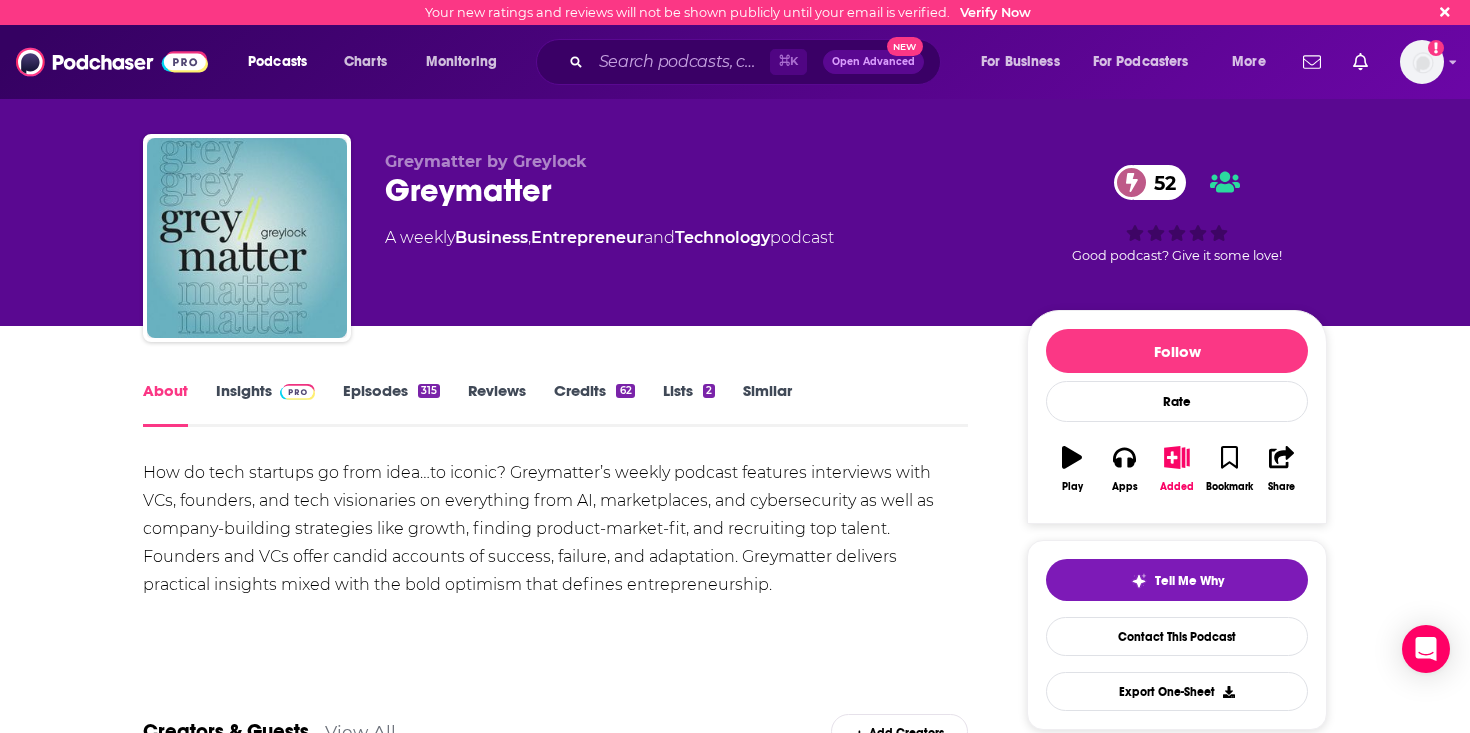 click on "Insights" at bounding box center (265, 404) 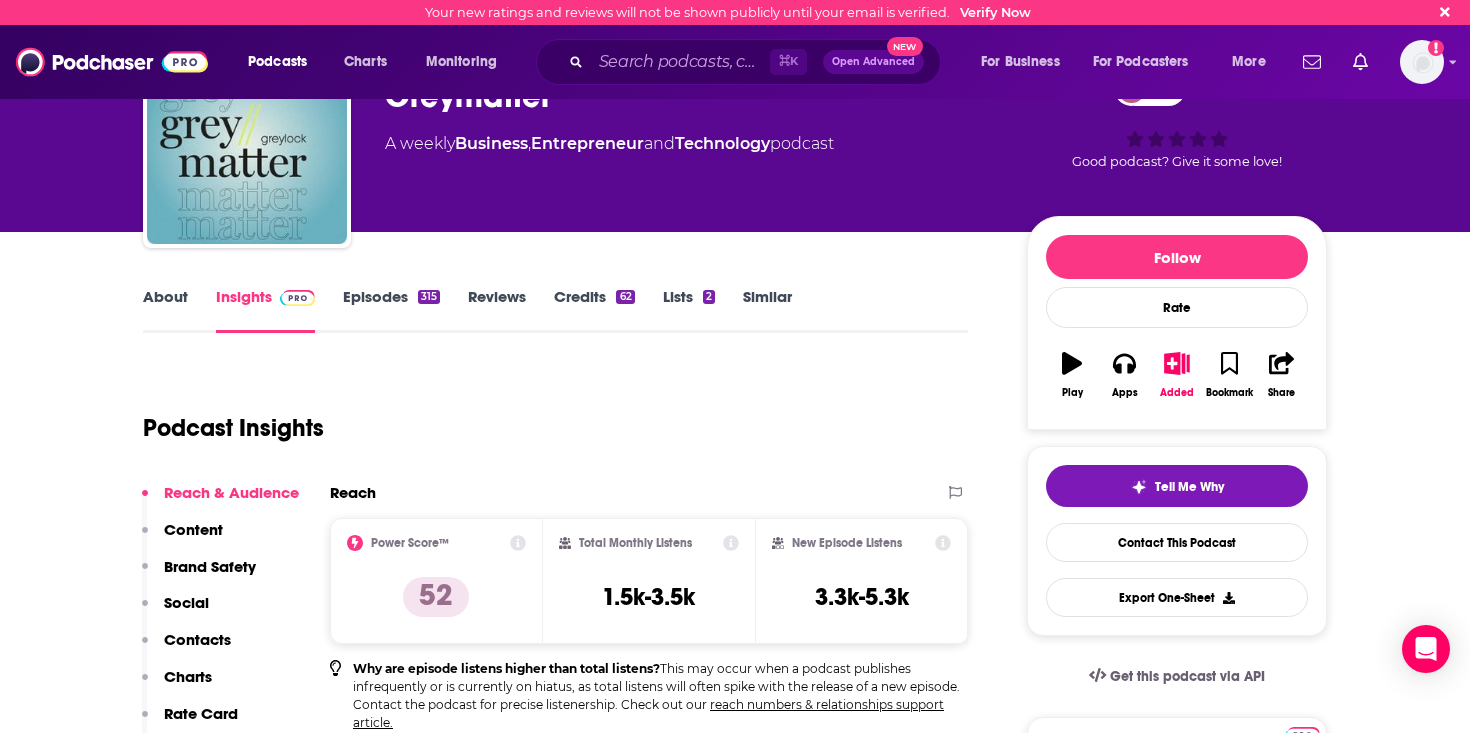 scroll, scrollTop: 0, scrollLeft: 0, axis: both 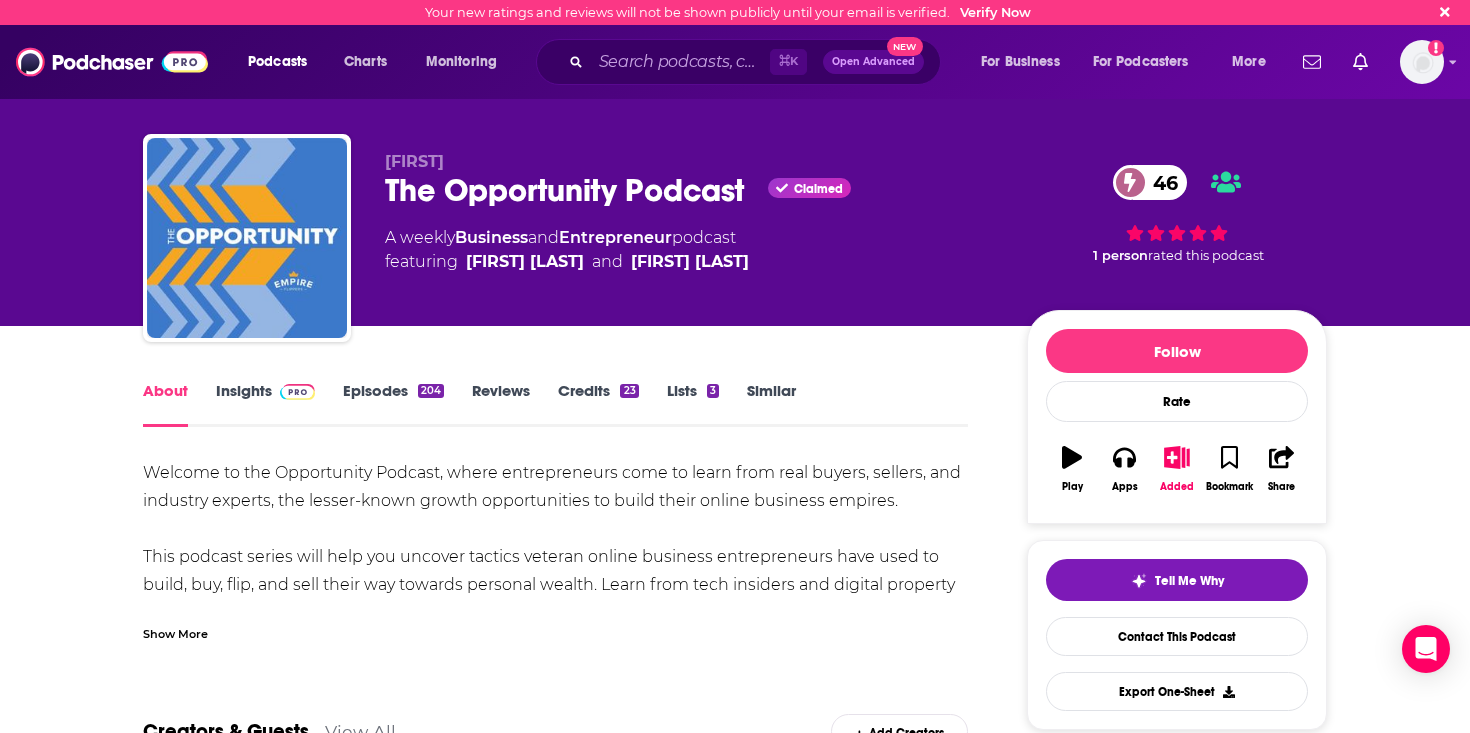 click at bounding box center [293, 390] 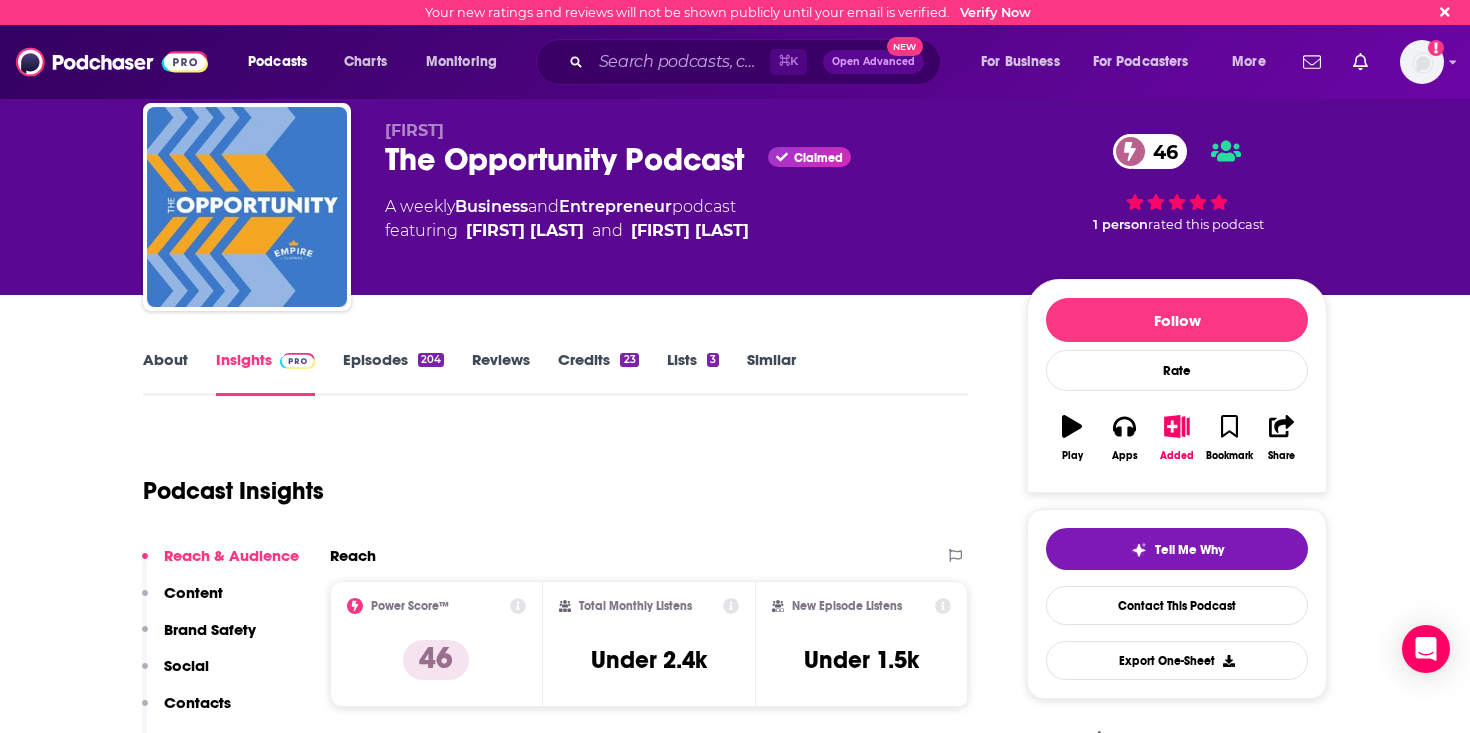 scroll, scrollTop: 0, scrollLeft: 0, axis: both 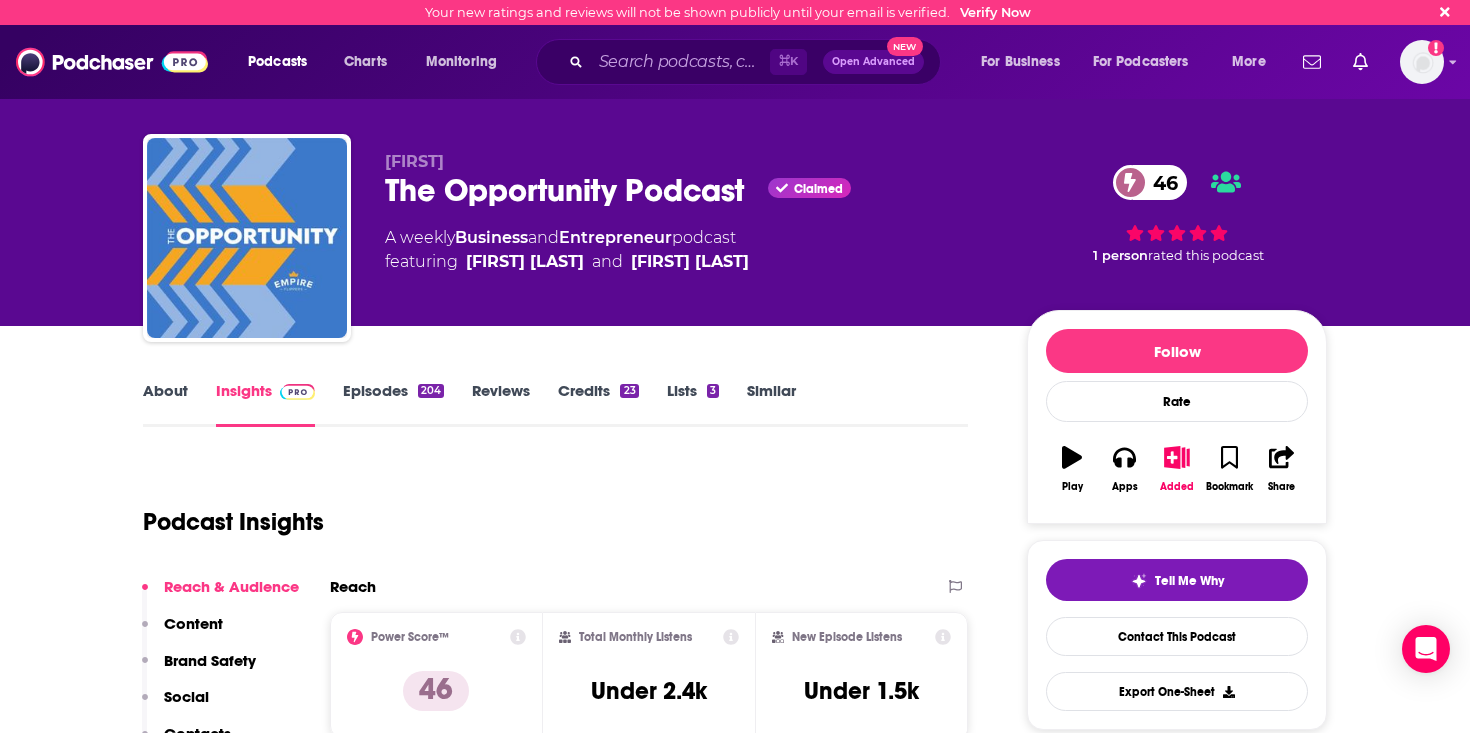 click on "The Opportunity Podcast Claimed 46" at bounding box center [690, 190] 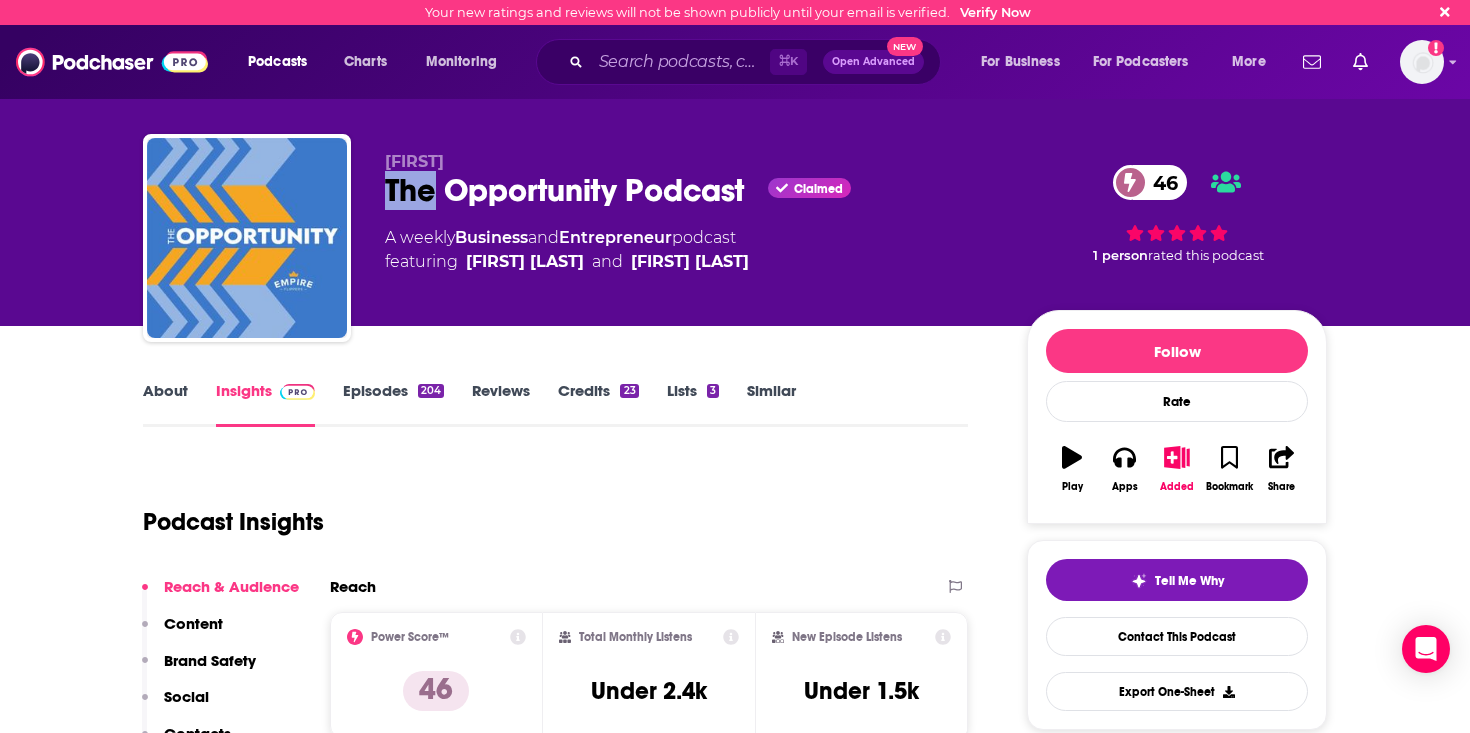 click on "The Opportunity Podcast Claimed 46" at bounding box center (690, 190) 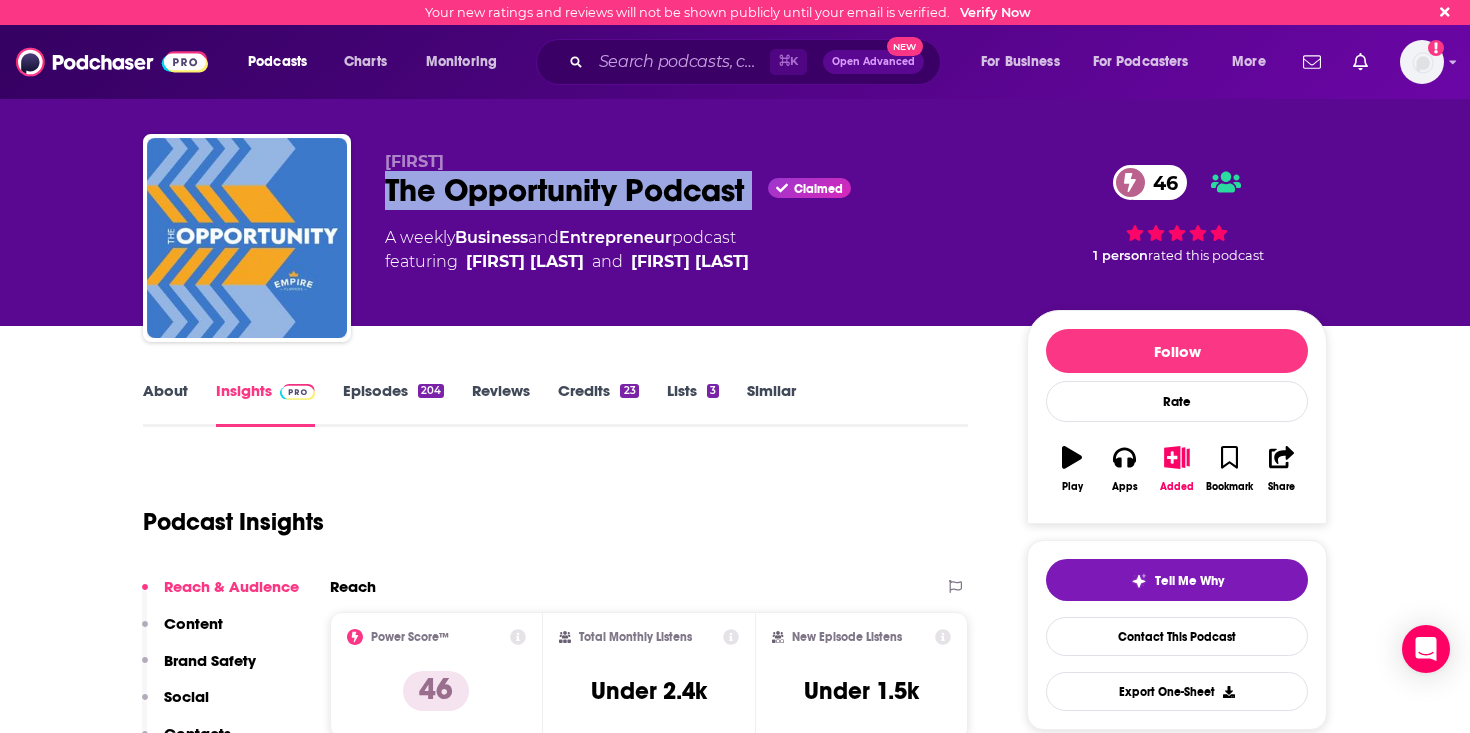 click on "The Opportunity Podcast Claimed 46" at bounding box center [690, 190] 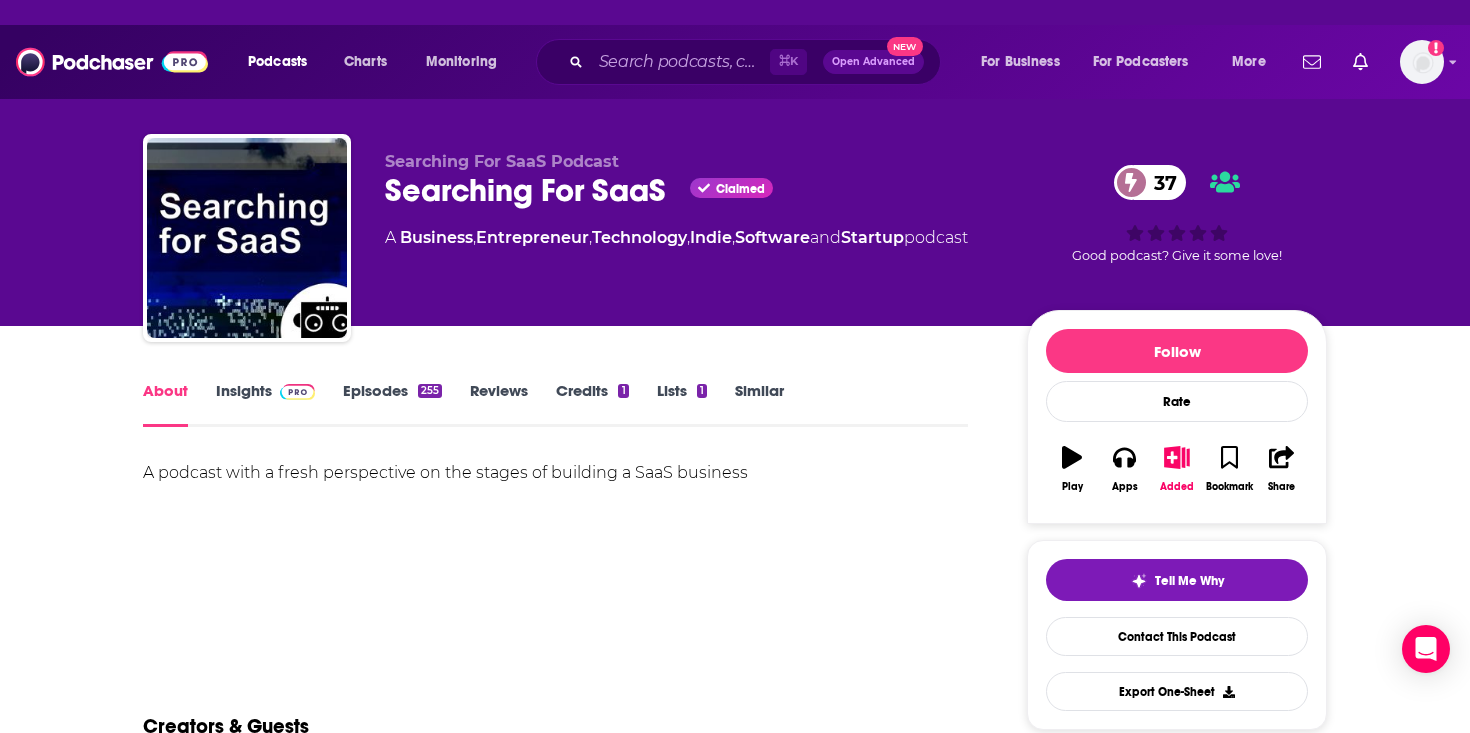 scroll, scrollTop: 0, scrollLeft: 0, axis: both 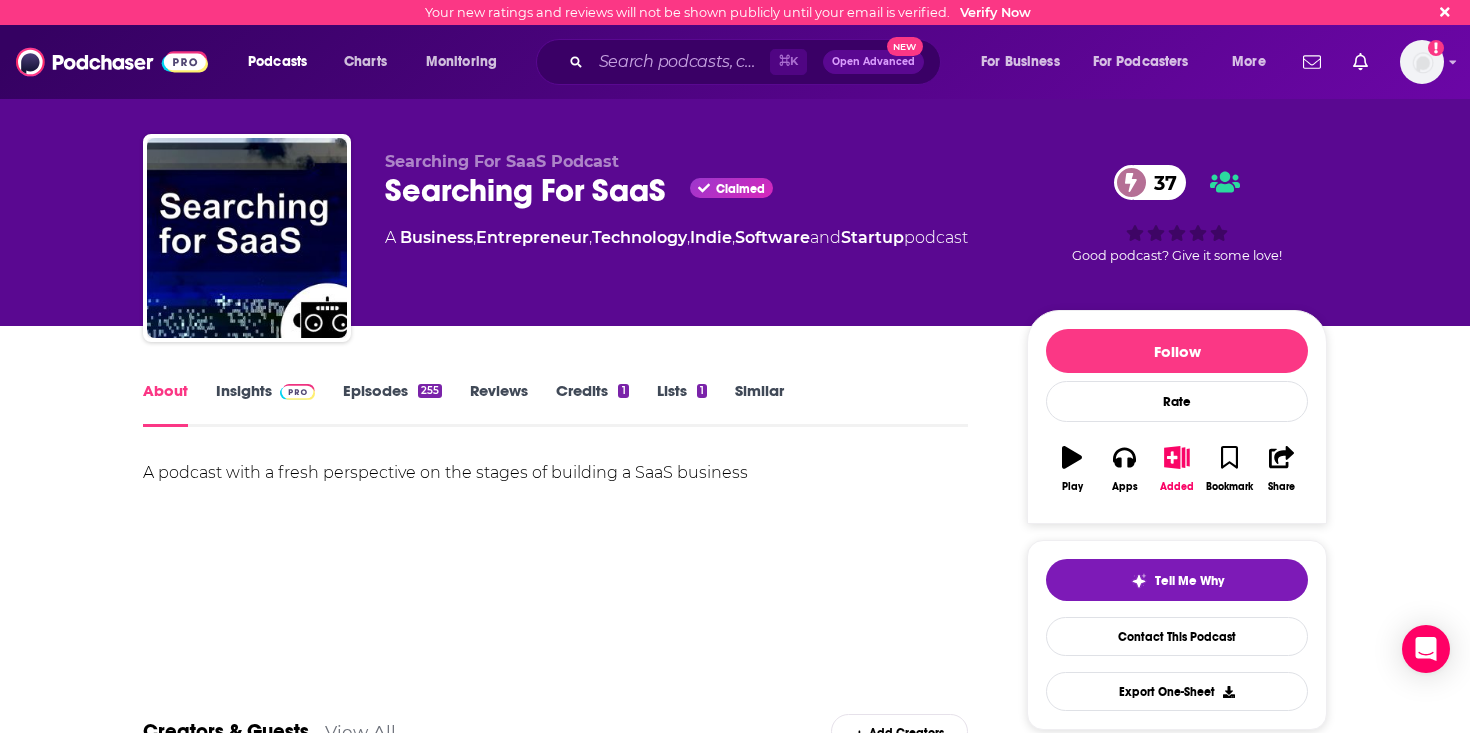 click on "Insights" at bounding box center (265, 404) 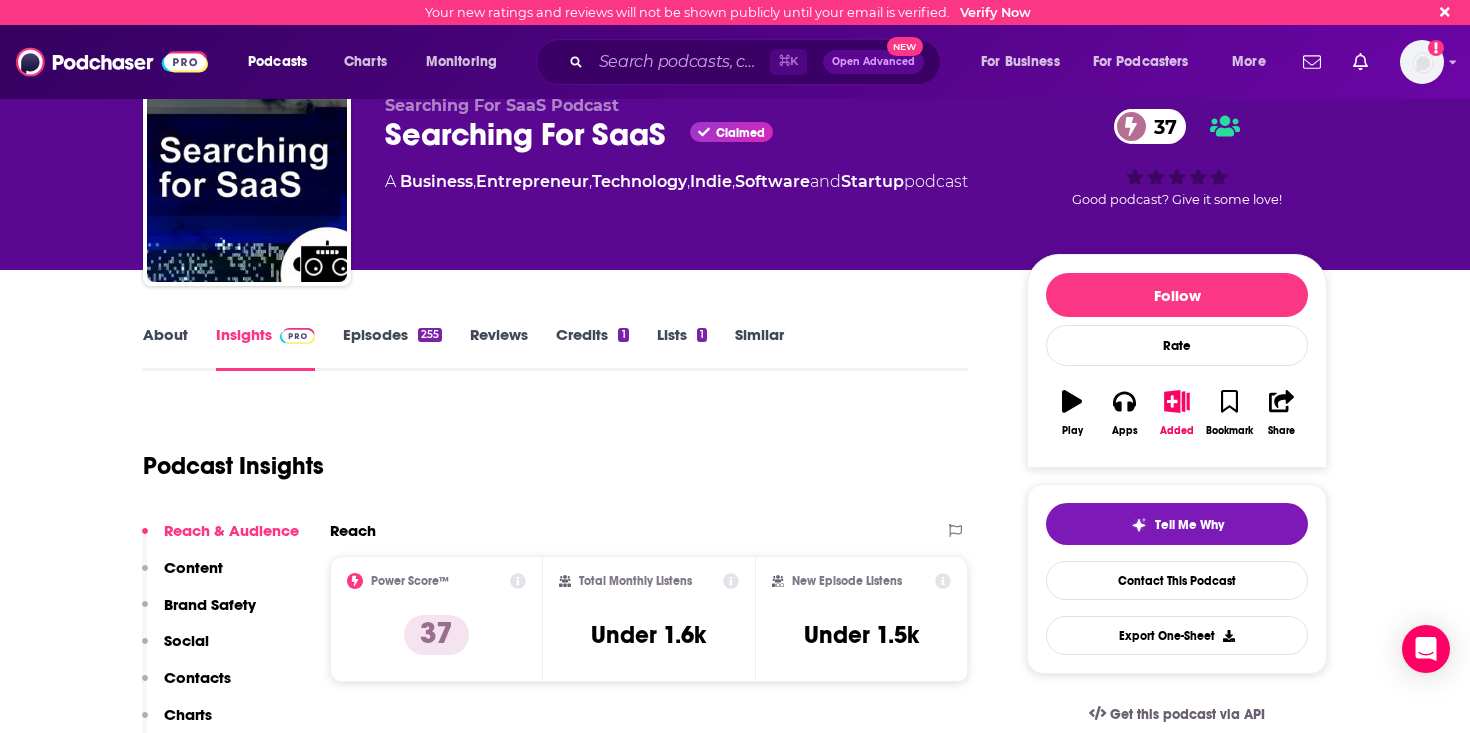 scroll, scrollTop: 0, scrollLeft: 0, axis: both 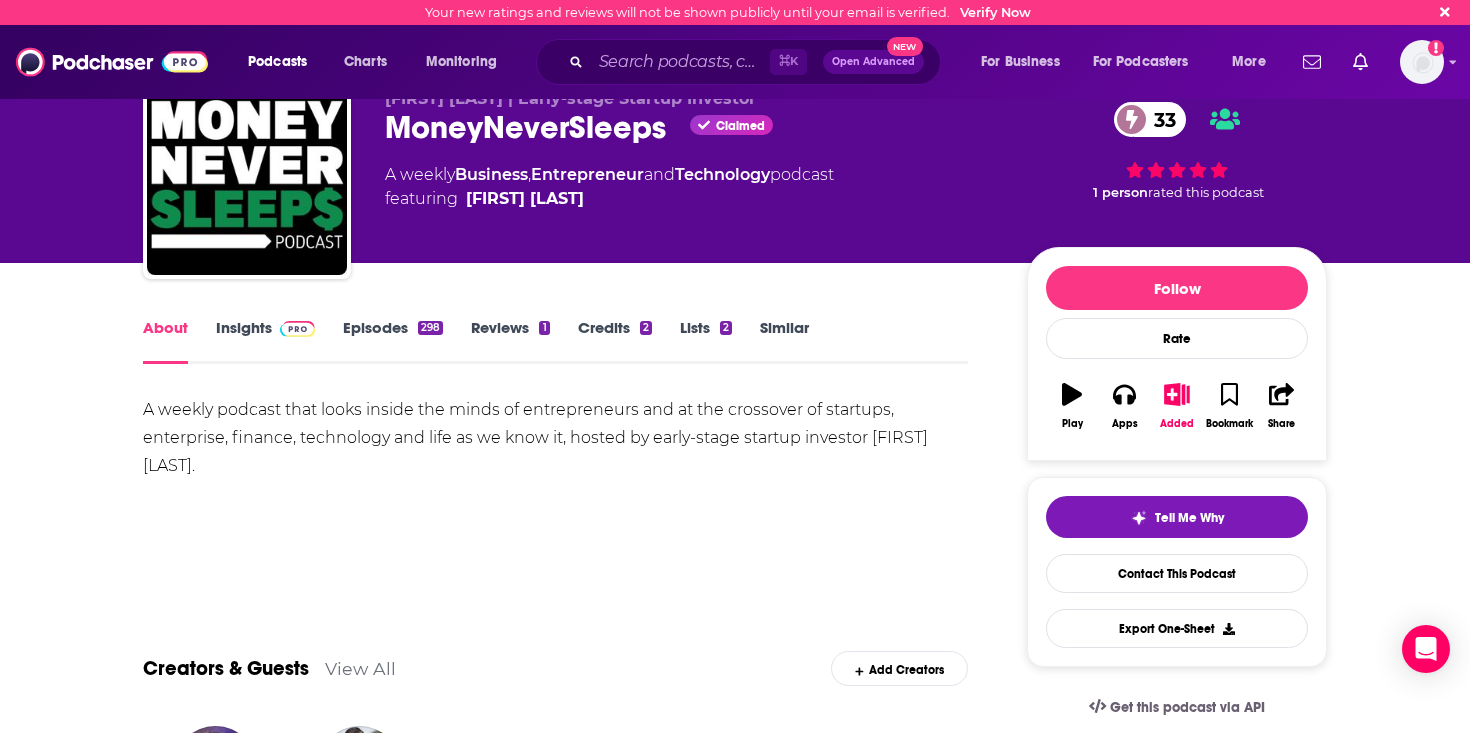 click at bounding box center [297, 329] 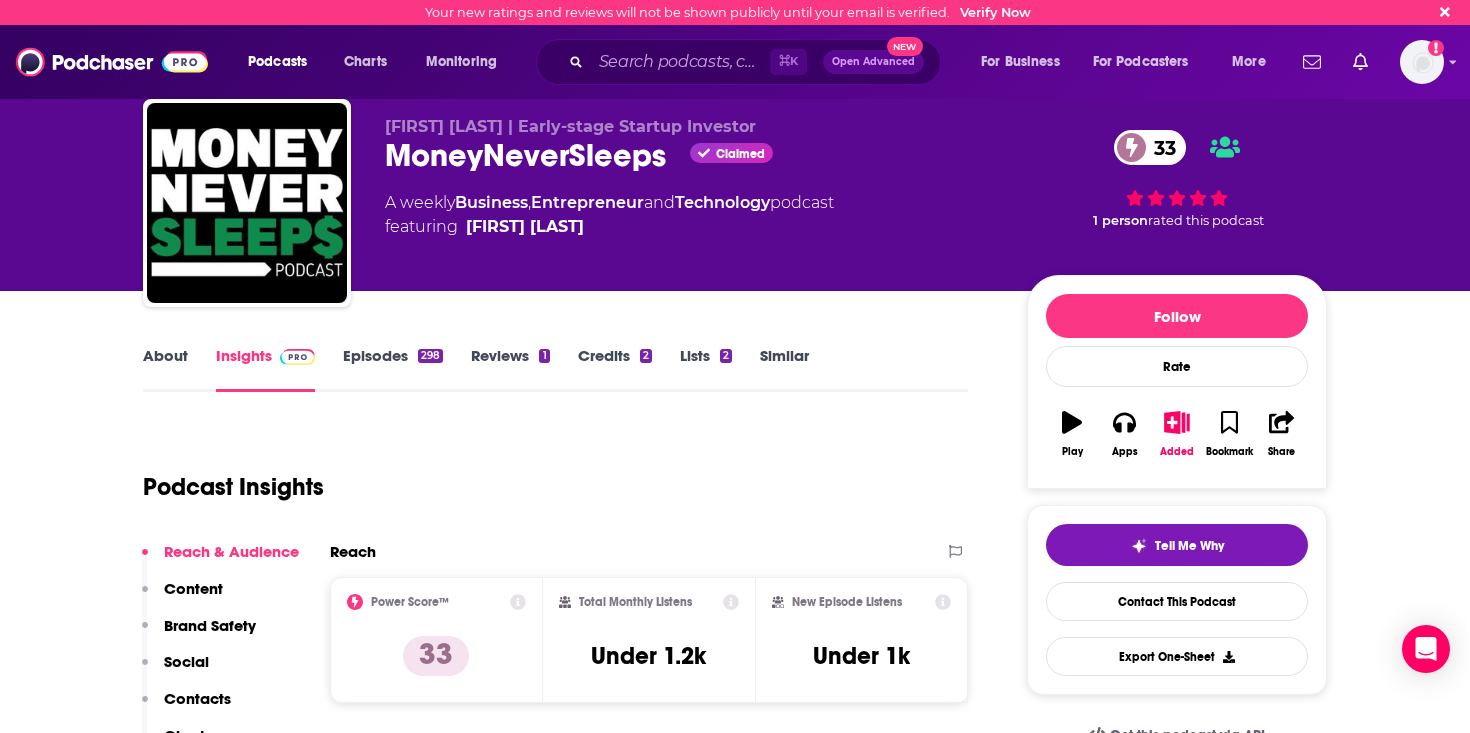 scroll, scrollTop: 0, scrollLeft: 0, axis: both 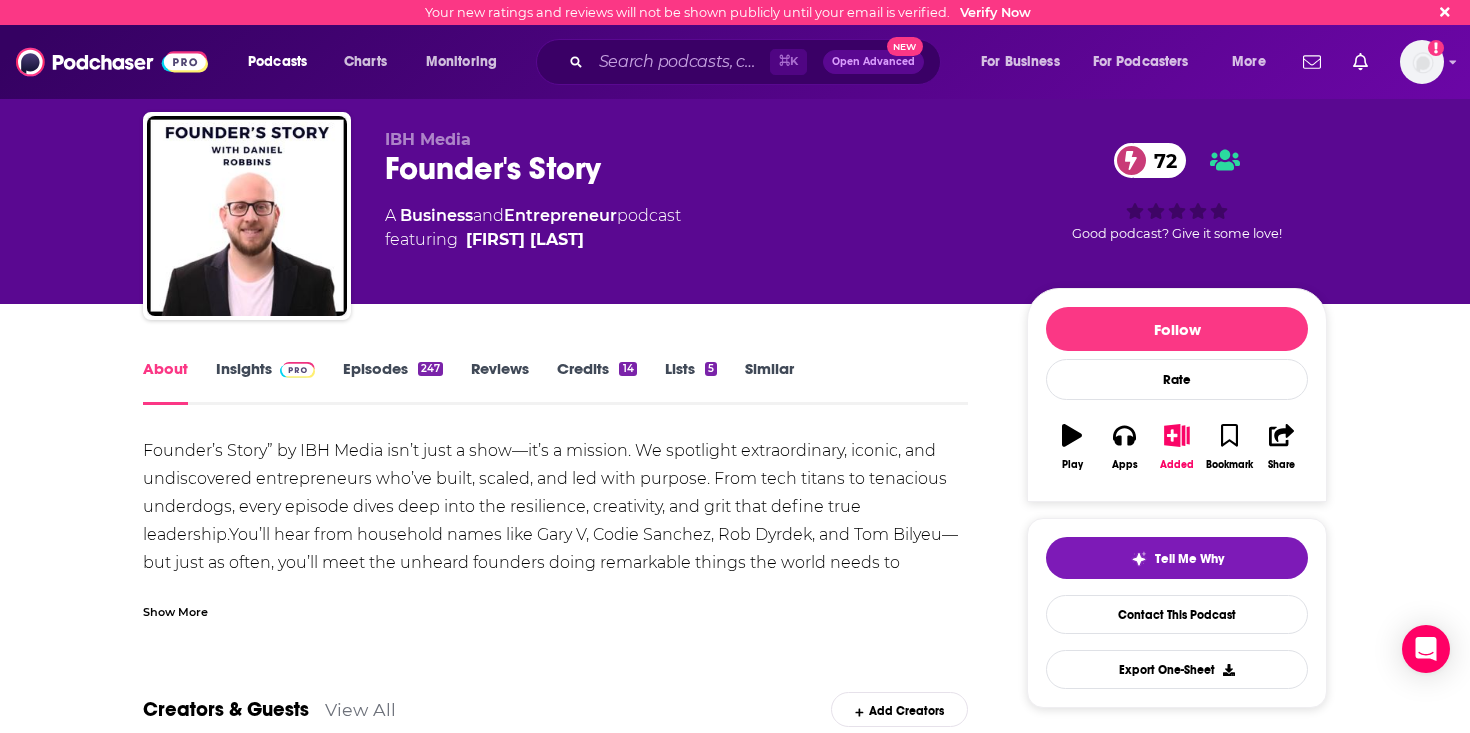 click at bounding box center (293, 368) 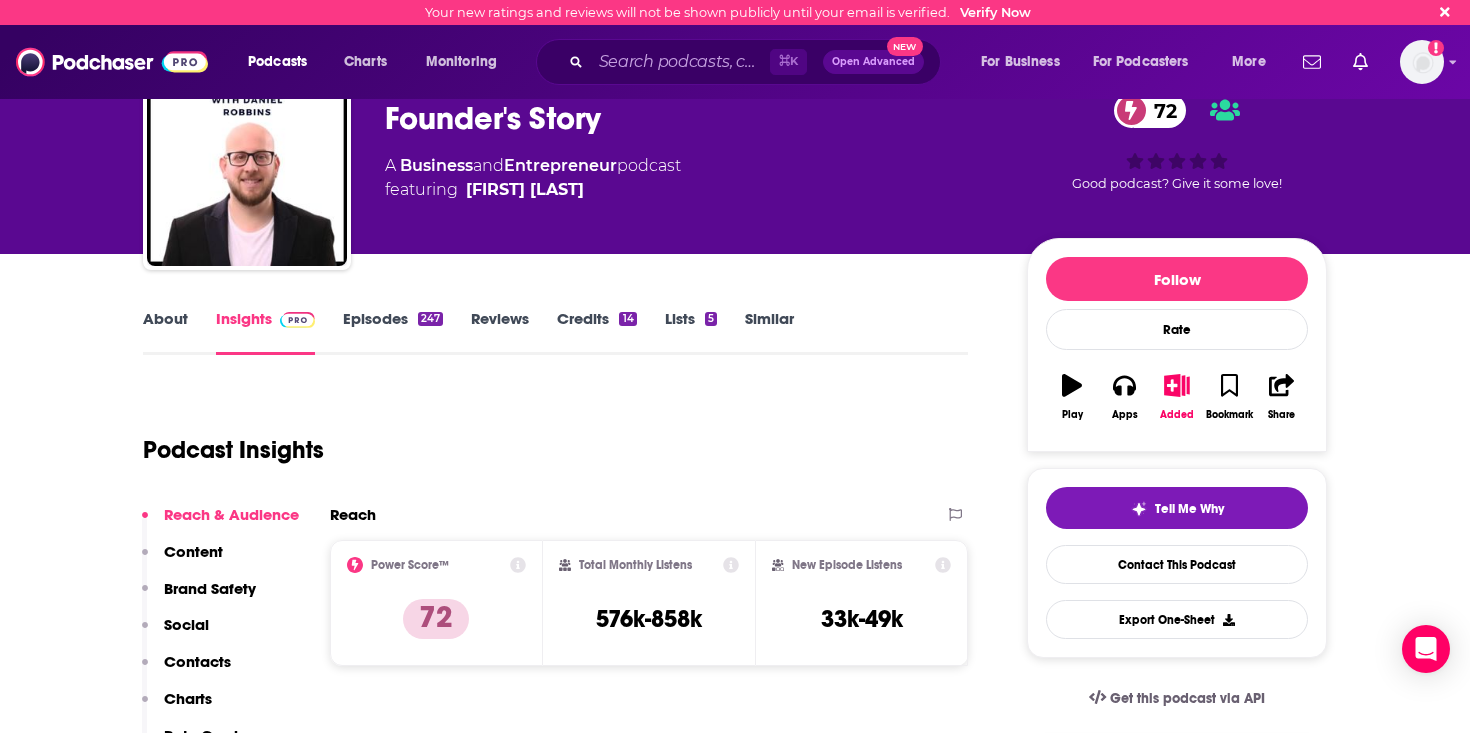 scroll, scrollTop: 73, scrollLeft: 0, axis: vertical 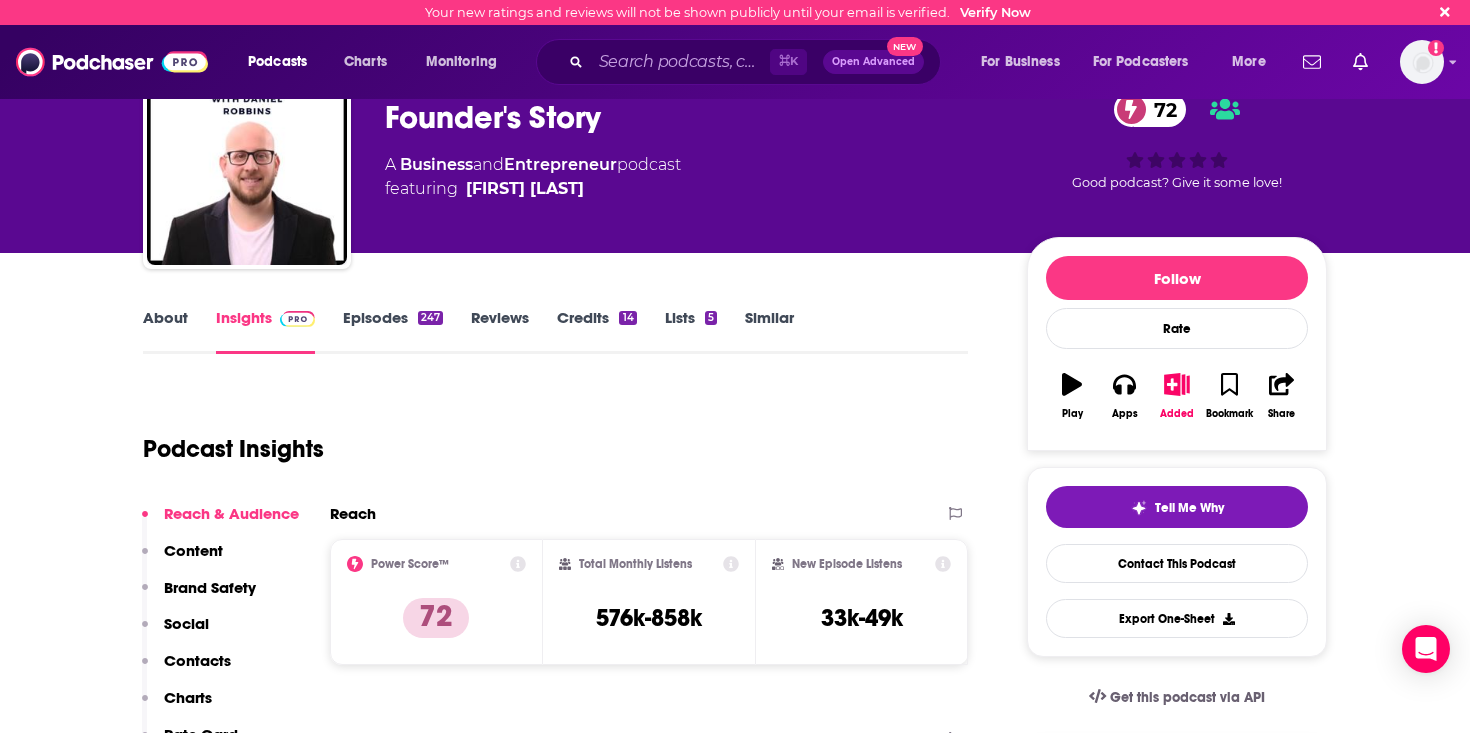 click on "Podcast Insights" at bounding box center [547, 437] 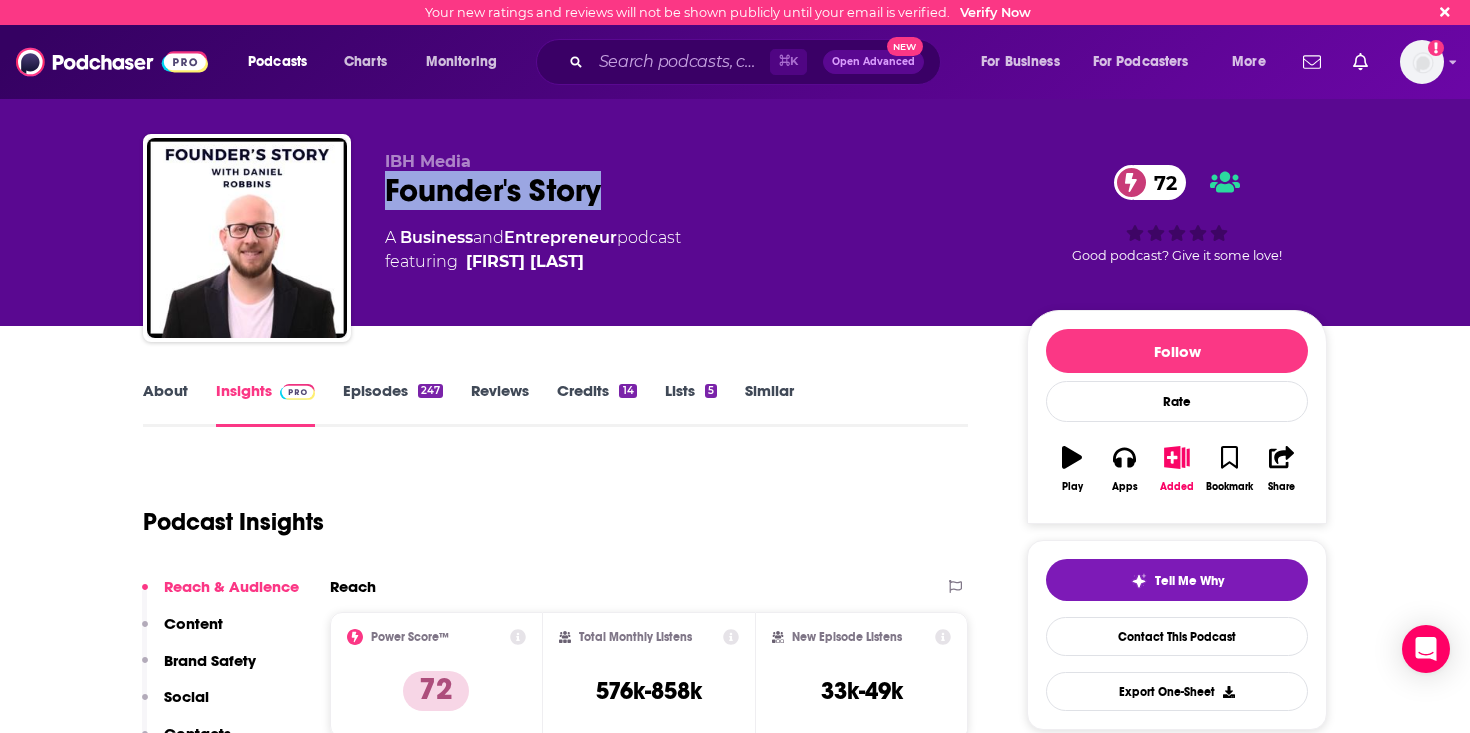 drag, startPoint x: 643, startPoint y: 208, endPoint x: 385, endPoint y: 193, distance: 258.43567 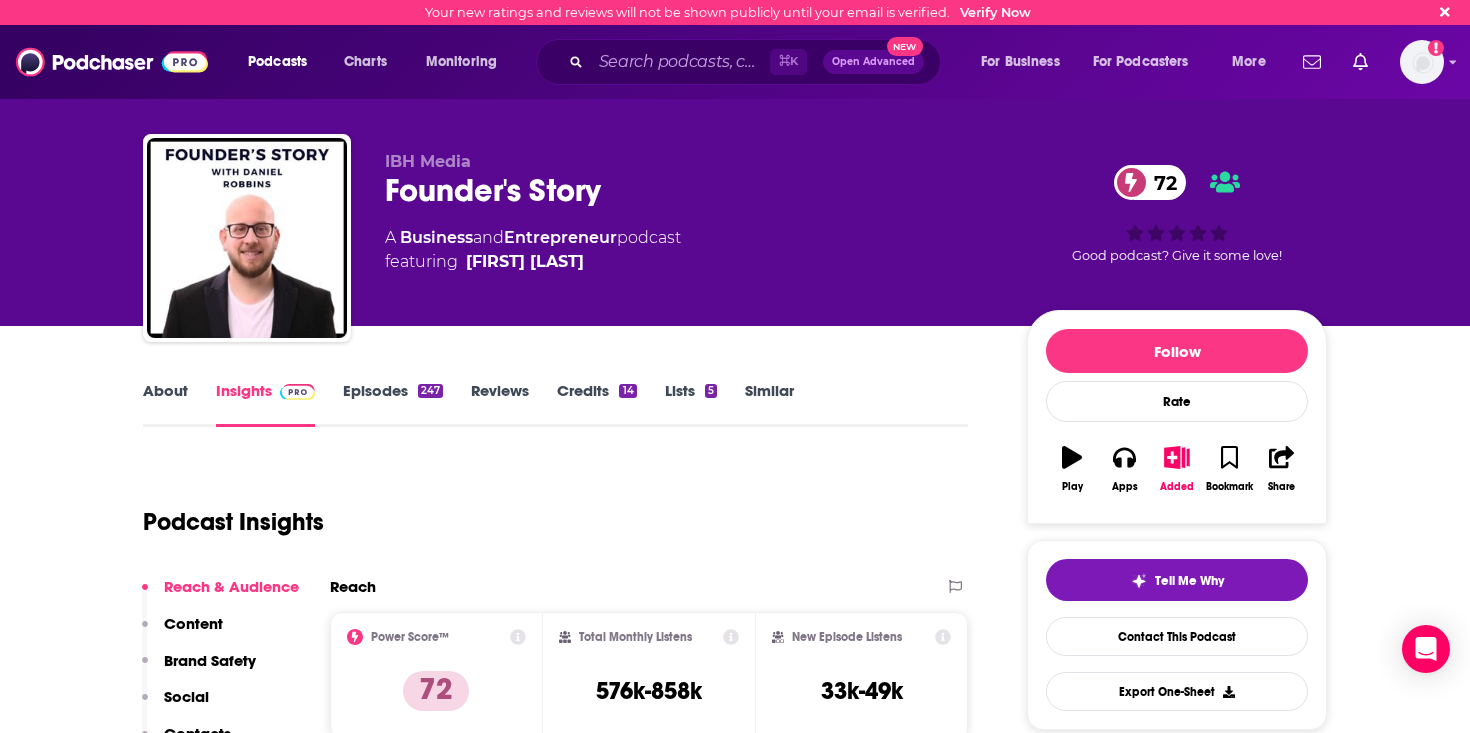 click on "Podcast Insights" at bounding box center (547, 510) 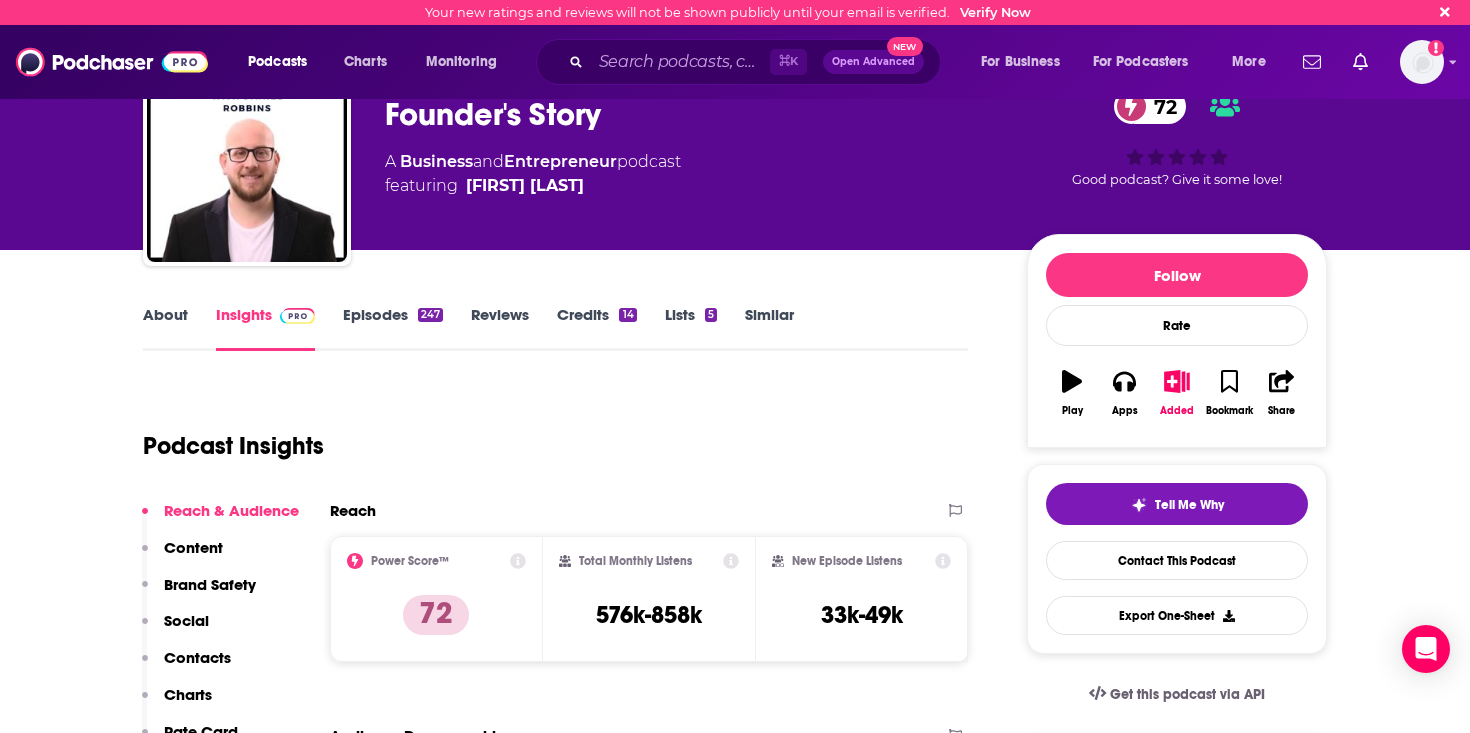 scroll, scrollTop: 80, scrollLeft: 0, axis: vertical 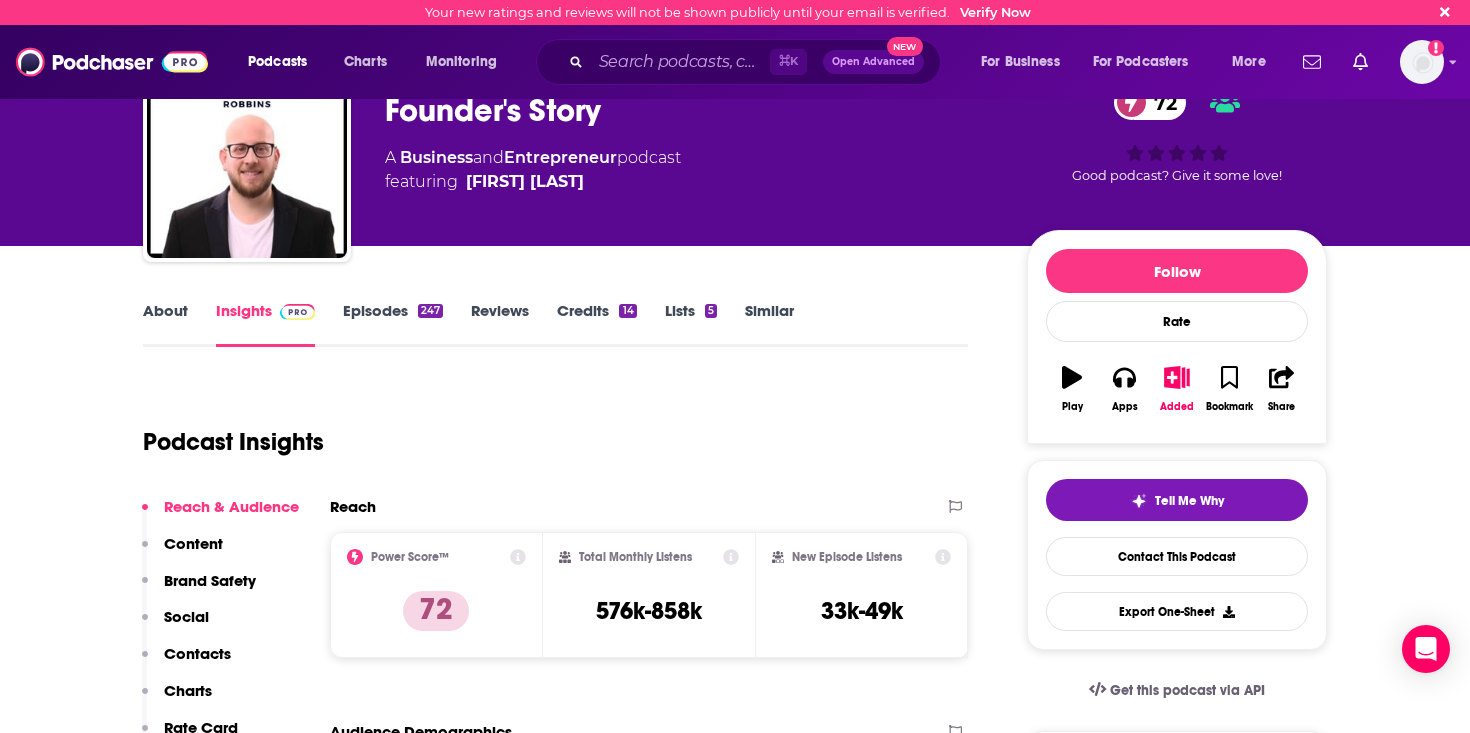 click on "Episodes 247" at bounding box center (393, 324) 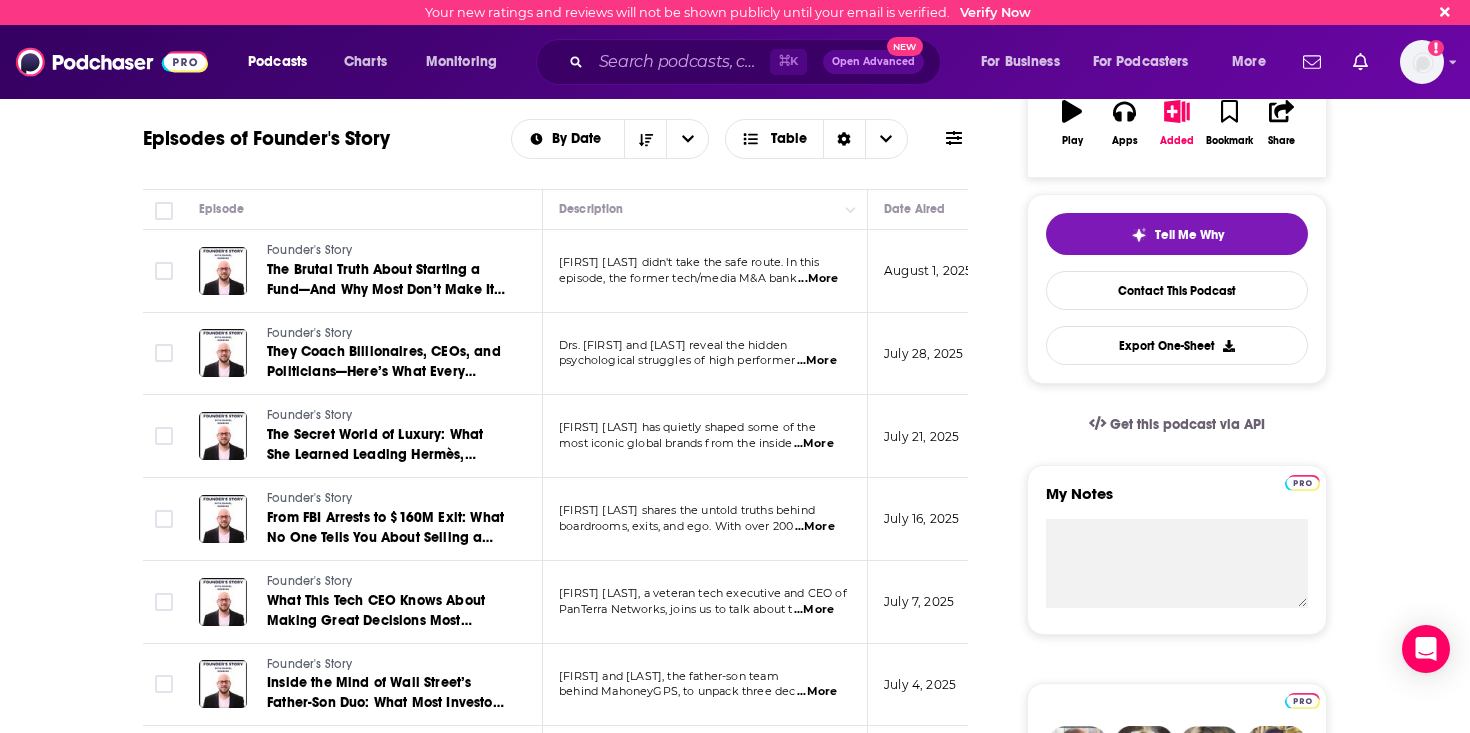 scroll, scrollTop: 296, scrollLeft: 0, axis: vertical 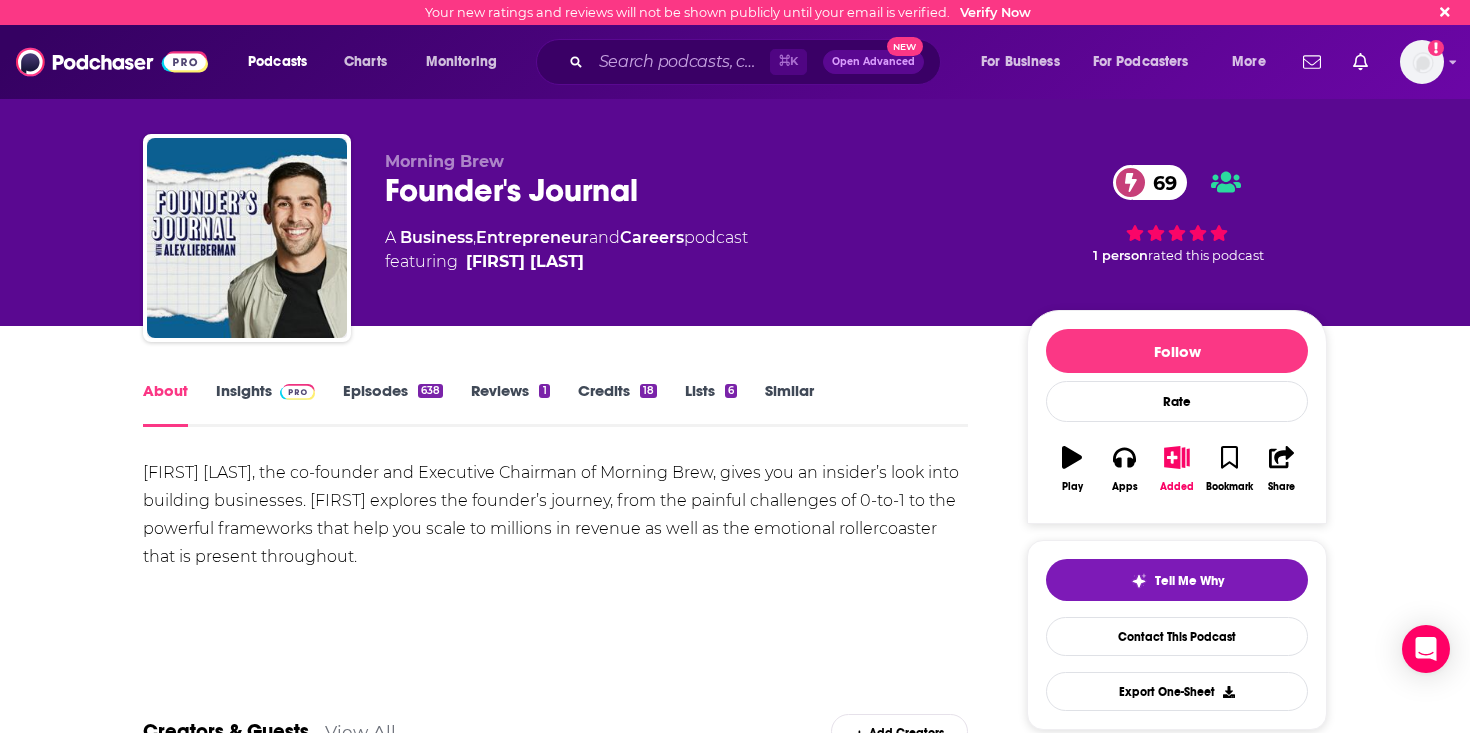 click on "About Insights Episodes 638 Reviews 1 Credits 18 Lists 6 Similar [FIRST] [LAST], the co-founder and Executive Chairman of Morning Brew, gives you an insider’s look into building businesses. [FIRST] explores the founder’s journey, from the painful challenges of 0-to-1 to the powerful frameworks that help you scale to millions in revenue as well as the emotional rollercoaster that is present throughout. Show More Creators & Guests View All Add Creators Host [FIRST] [LAST] 636 episodes Guest [FIRST] [LAST] 1 episode Guest [FIRST] [LAST] 2 episodes Guest [FIRST] [LAST] 2 episodes Add Creators Recent Episodes View All The secret business weapon Jun 30th, 2025 How to Find Your Zone of Genius Jun 25th, 2025 How to Get Your First 1,000 Users Jun 23rd, 2025 View All Episodes Host or manage this podcast? Claim This Podcast Do you host or manage this podcast? Claim and edit this page to your liking. Refresh Feed Are we missing an episode or update? Use this to check the RSS feed immediately. Podcast Details Created by Active" at bounding box center [735, 1401] 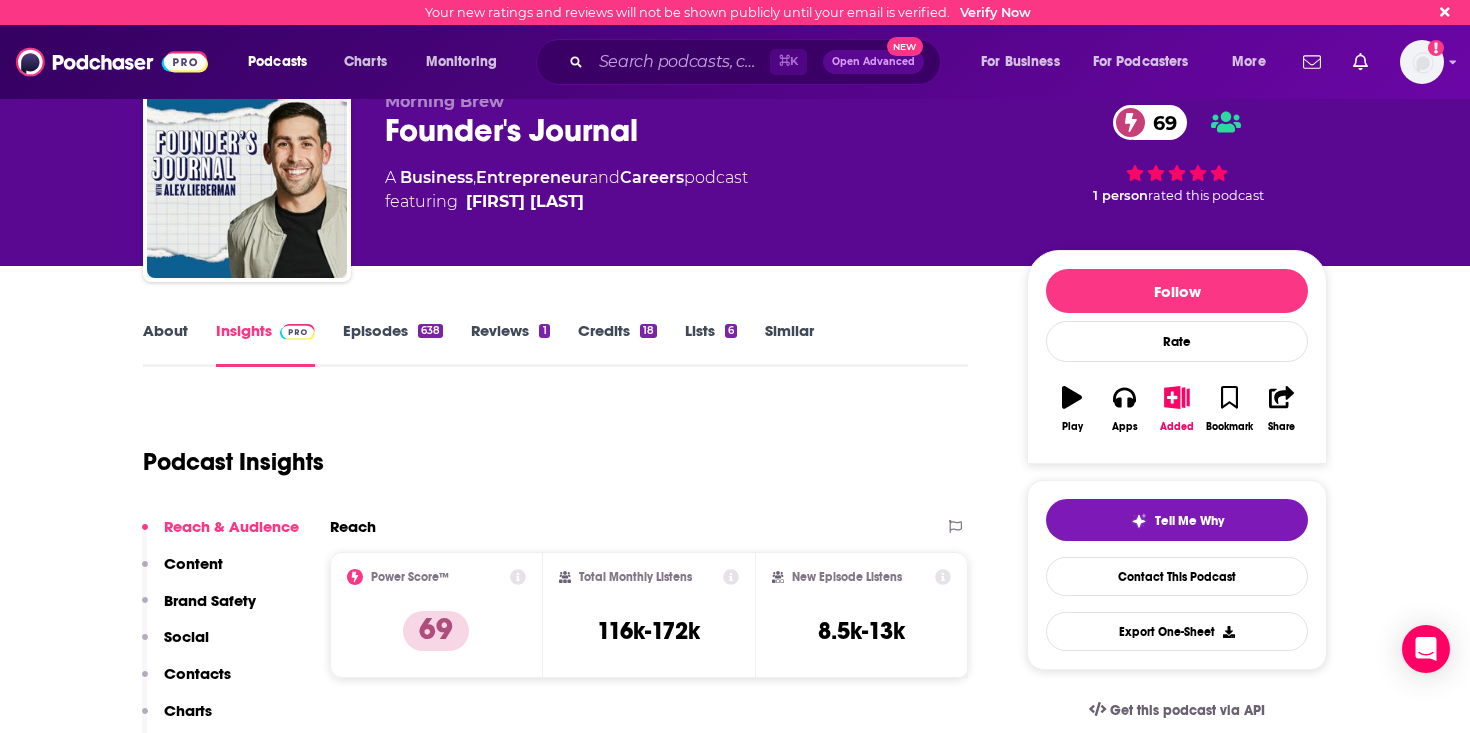 scroll, scrollTop: 59, scrollLeft: 0, axis: vertical 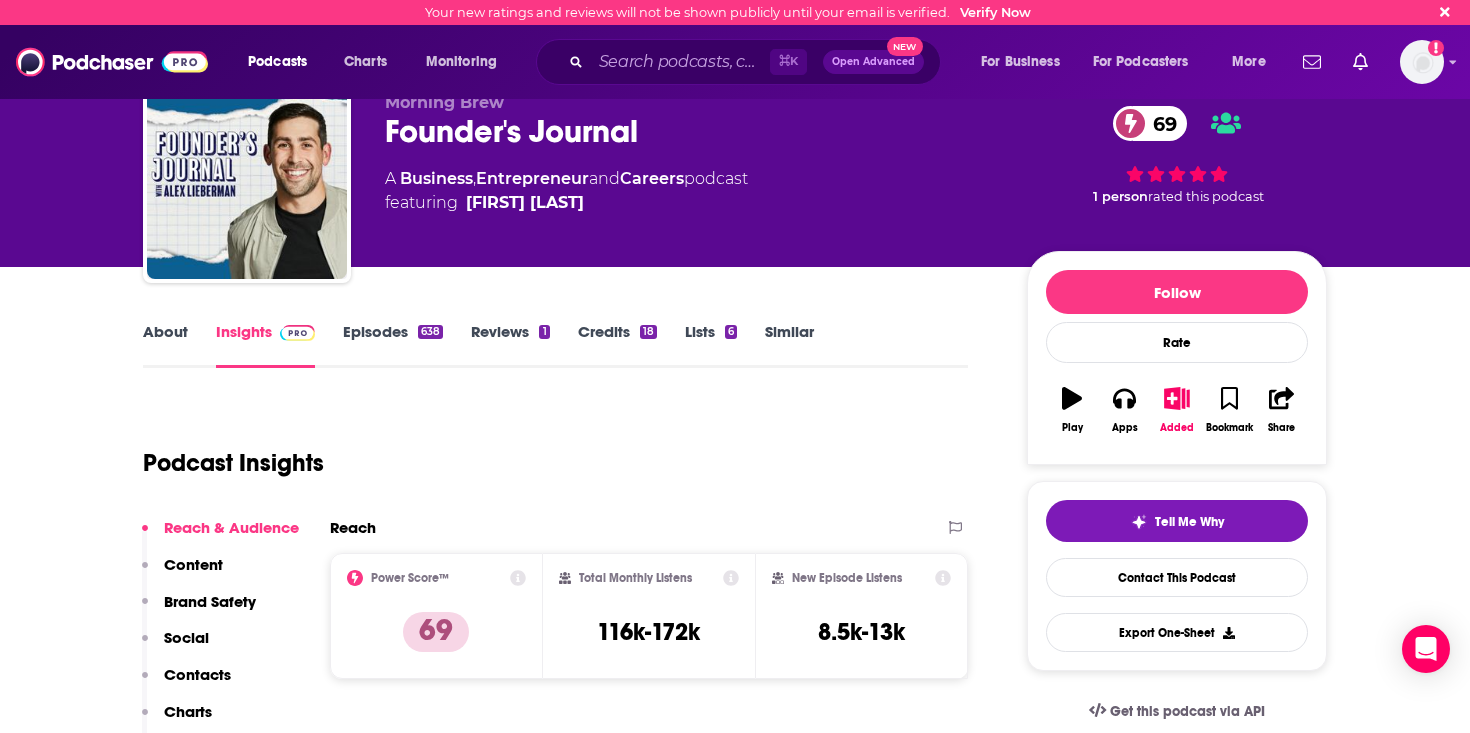 click on "Episodes 638" at bounding box center [393, 345] 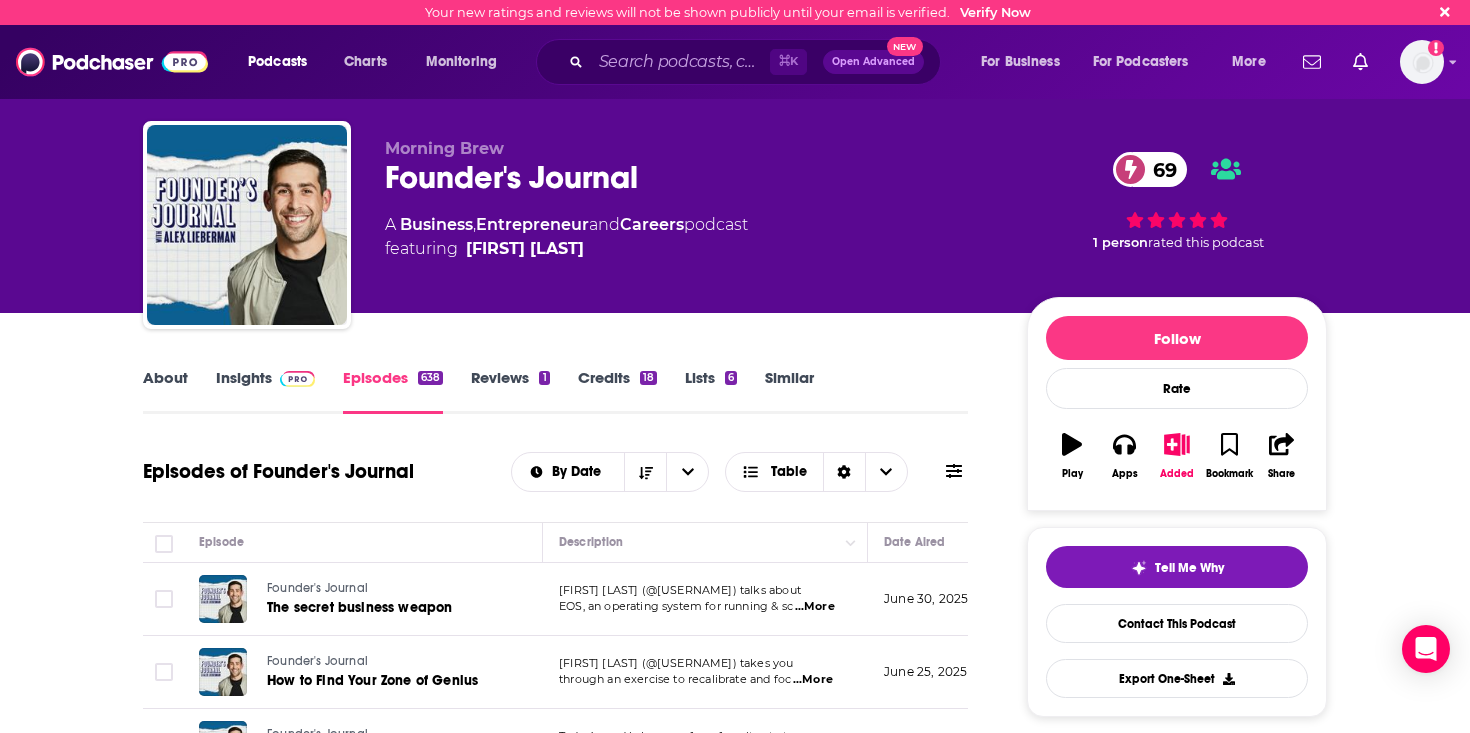 scroll, scrollTop: 0, scrollLeft: 0, axis: both 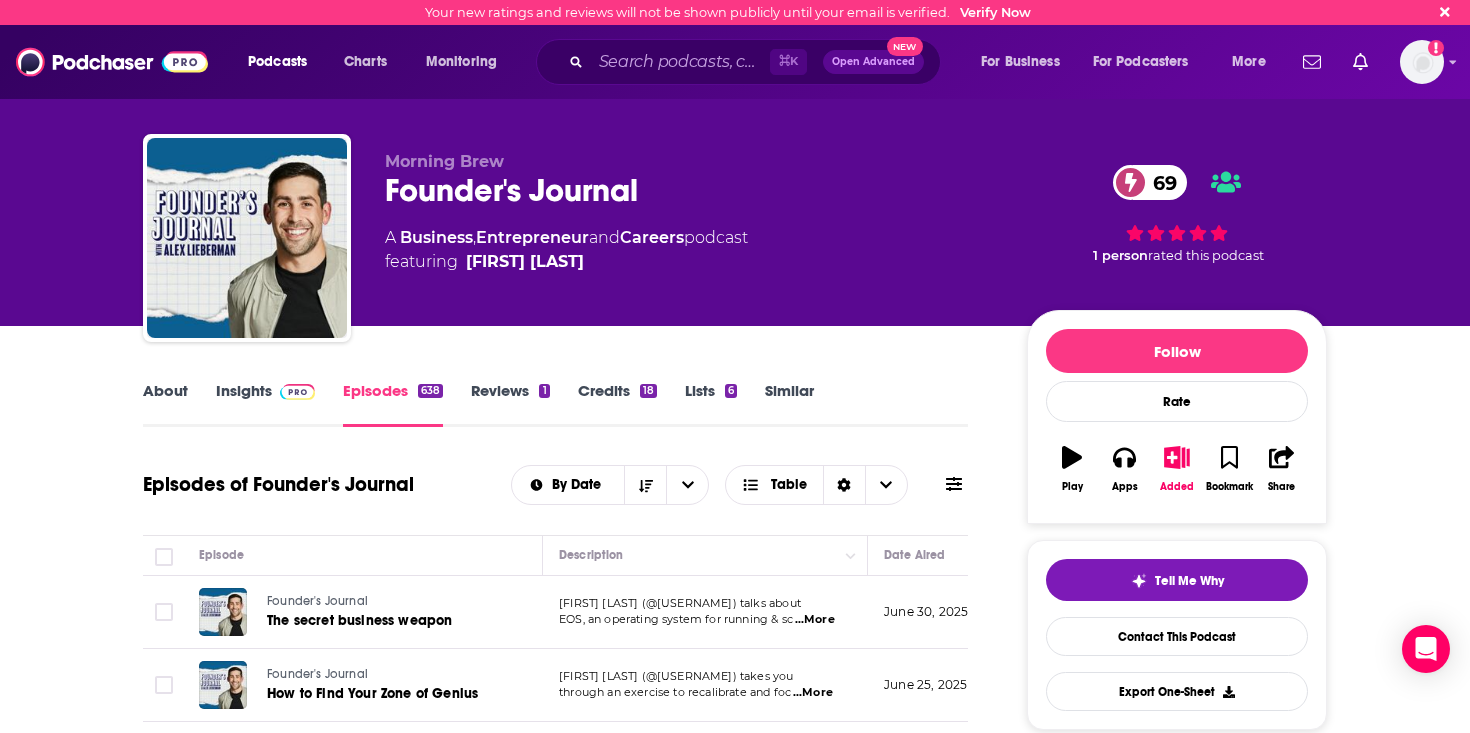click on "Founder's Journal 69" at bounding box center [690, 190] 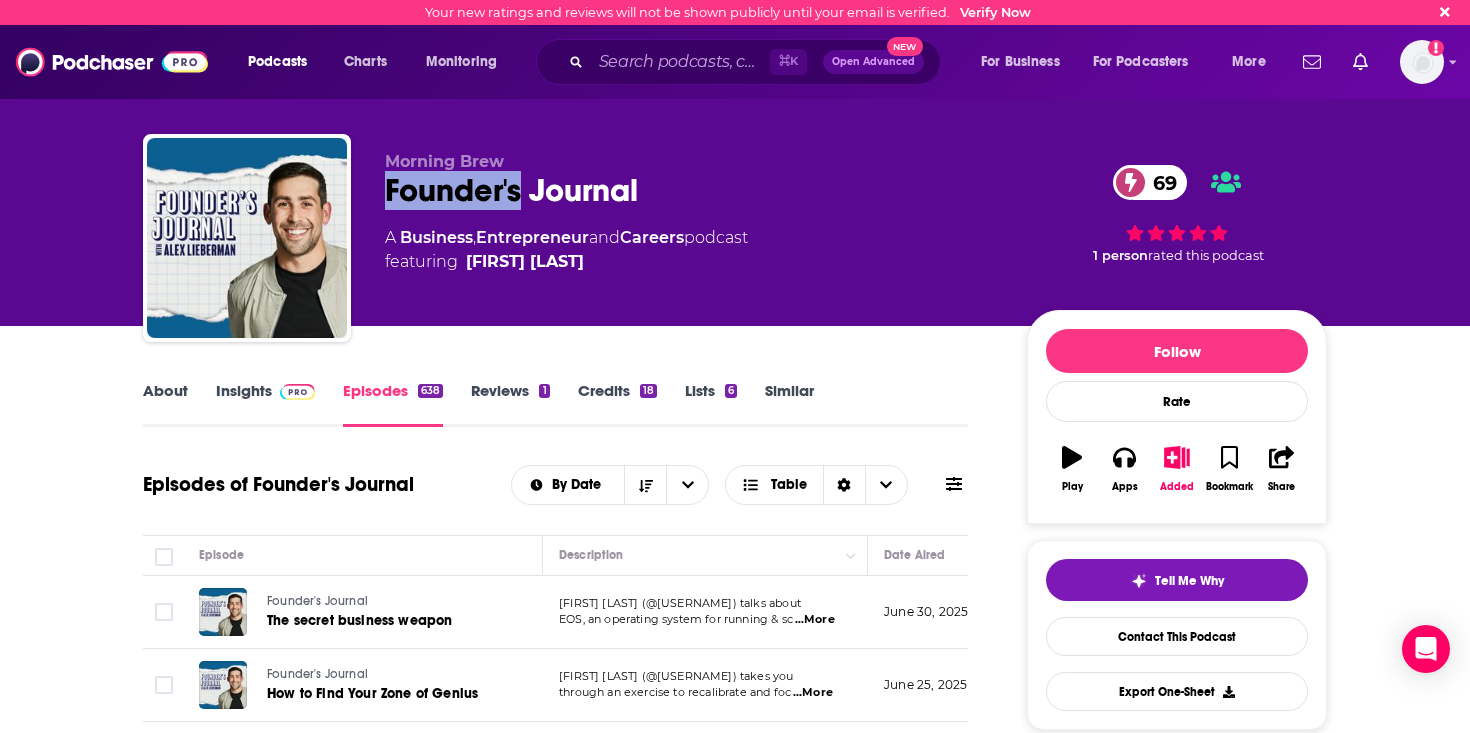 click on "Founder's Journal 69" at bounding box center (690, 190) 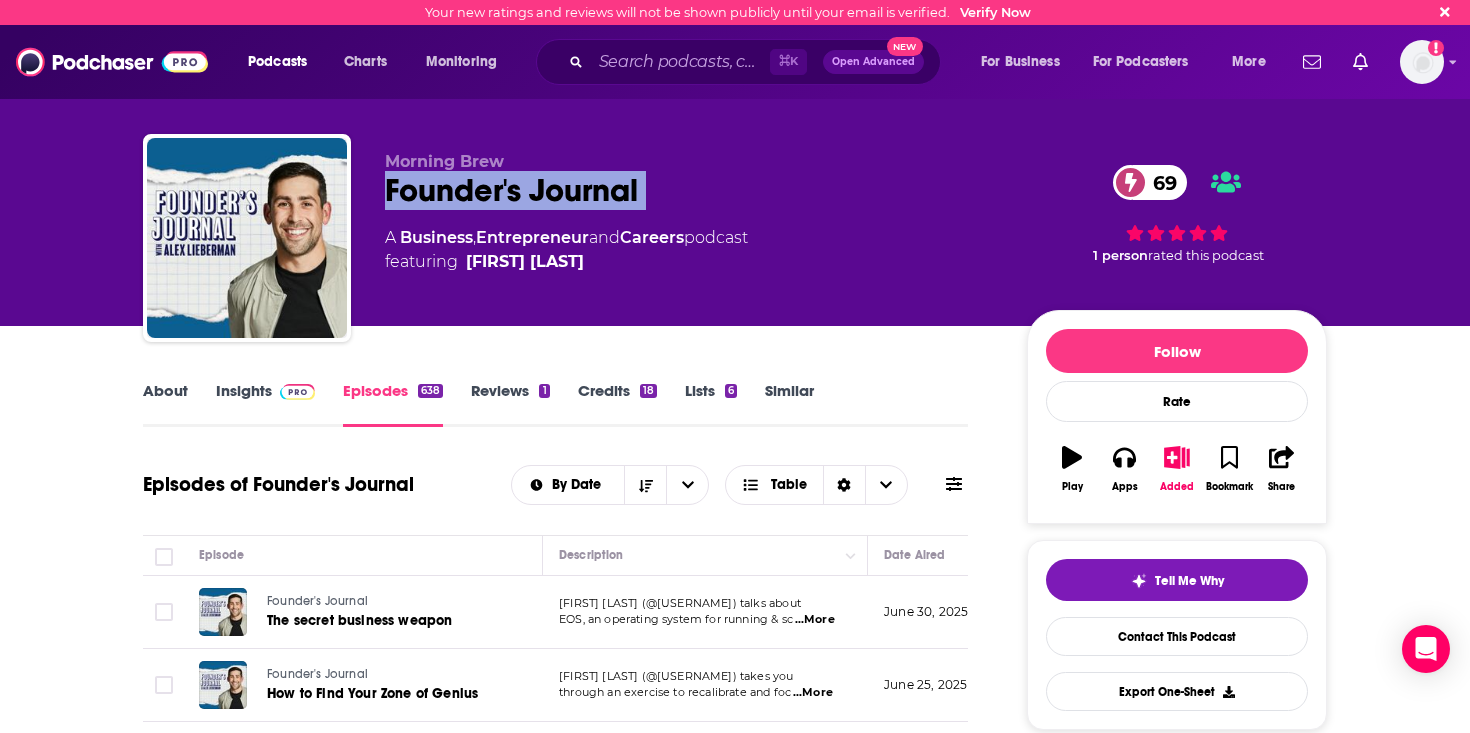 click on "Founder's Journal 69" at bounding box center (690, 190) 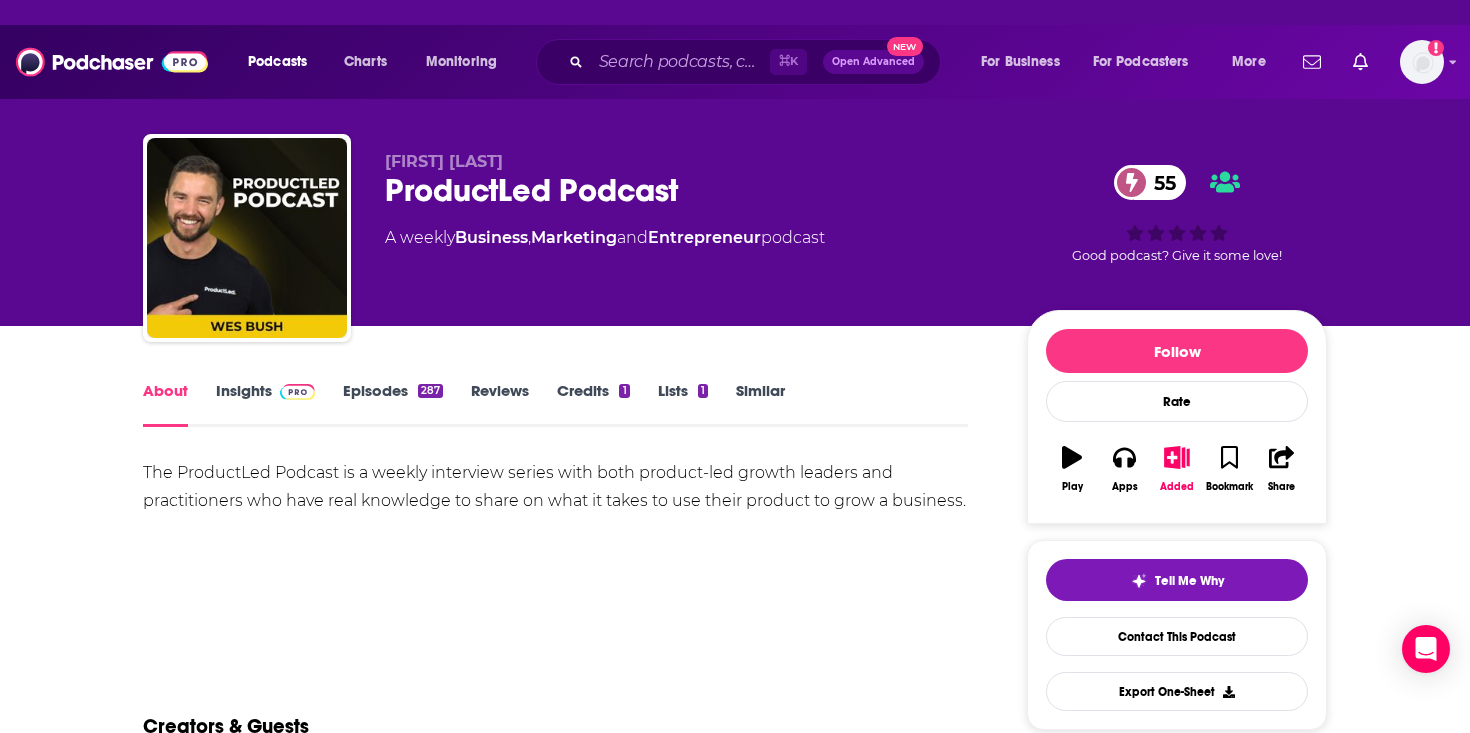 scroll, scrollTop: 0, scrollLeft: 0, axis: both 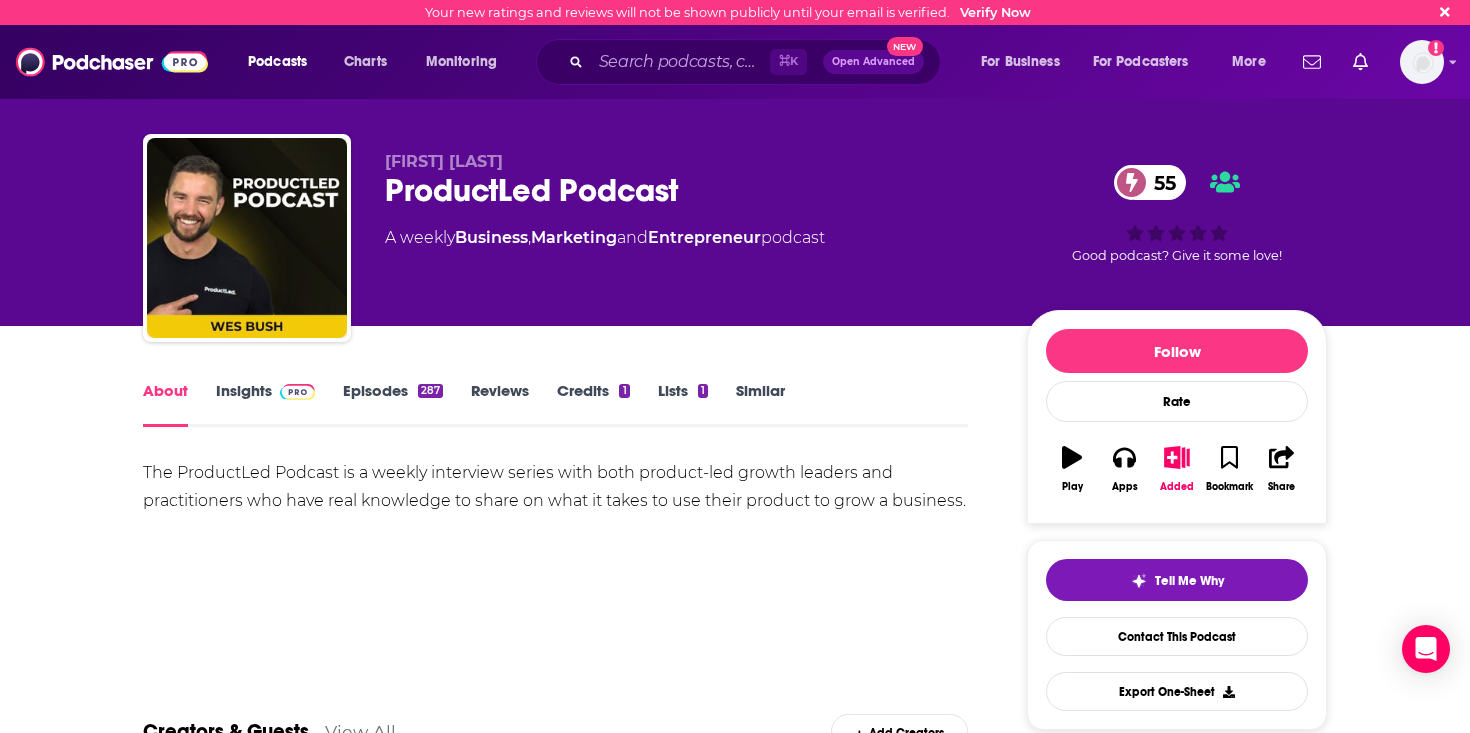 click on "Insights" at bounding box center (265, 404) 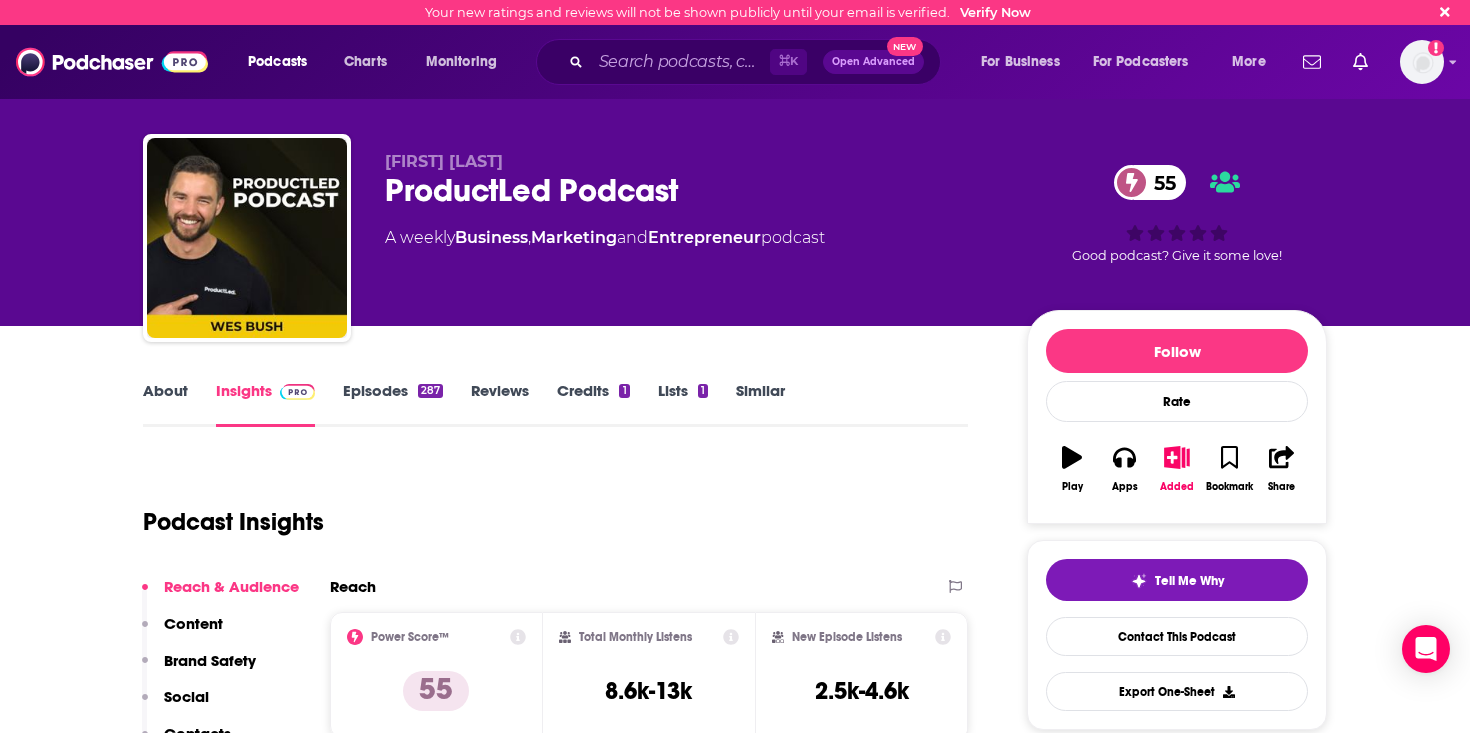 click on "ProductLed Podcast 55" at bounding box center (690, 190) 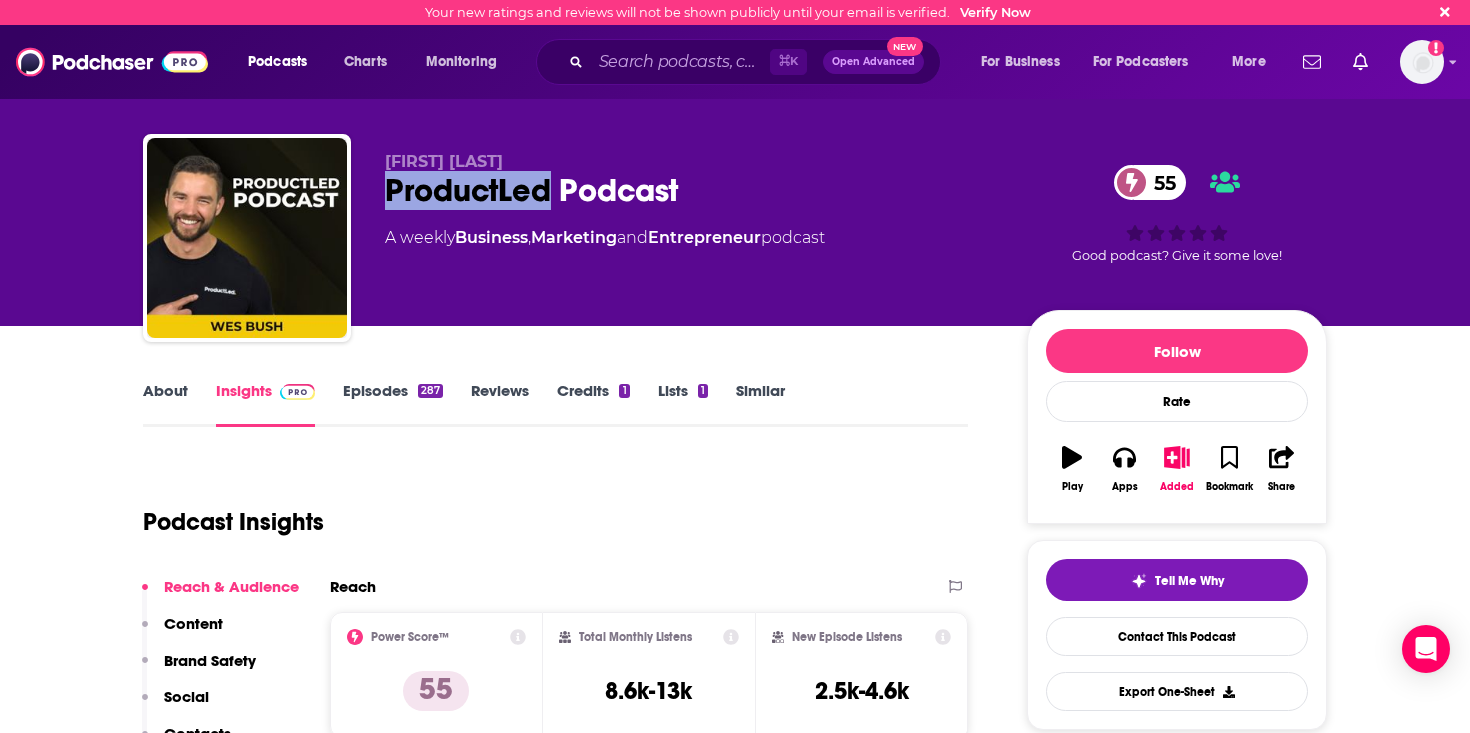 click on "ProductLed Podcast 55" at bounding box center (690, 190) 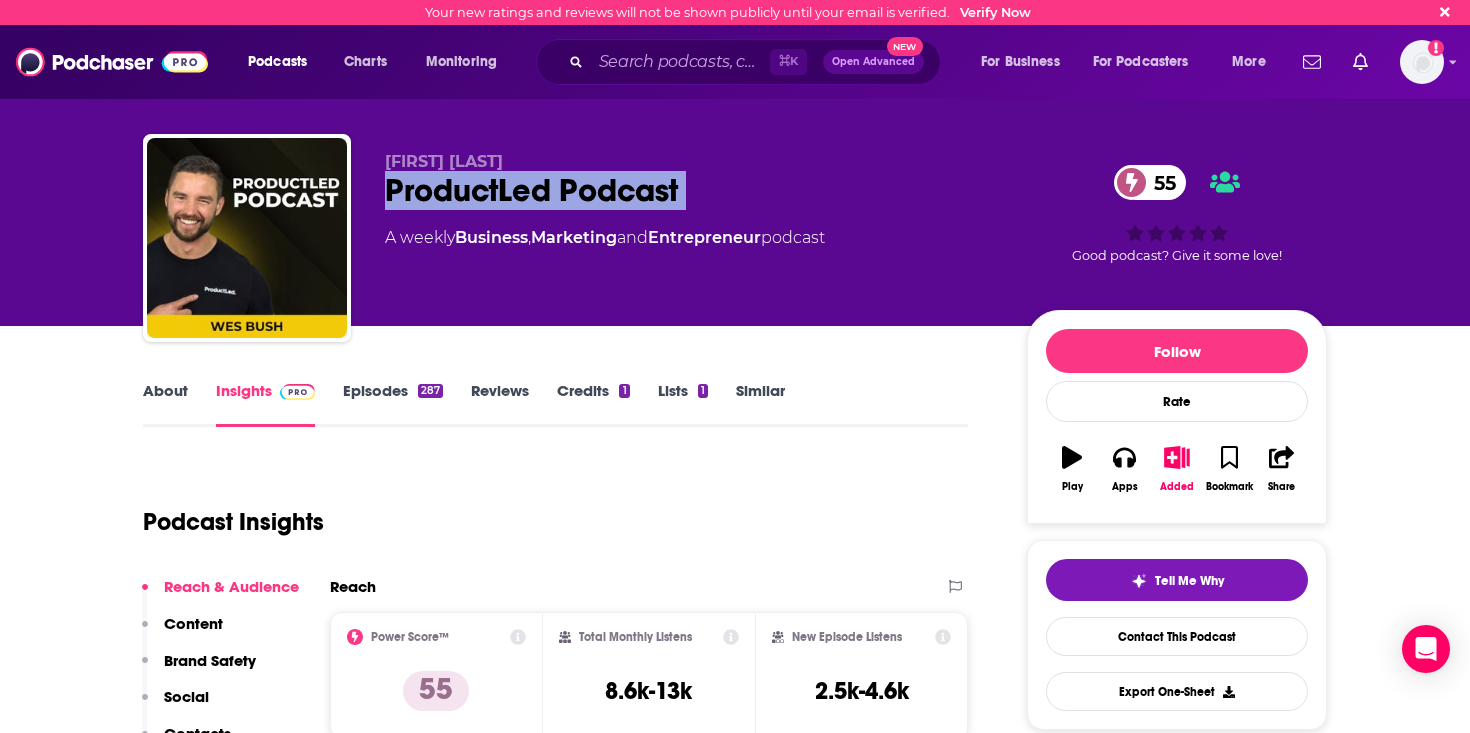 click on "ProductLed Podcast 55" at bounding box center (690, 190) 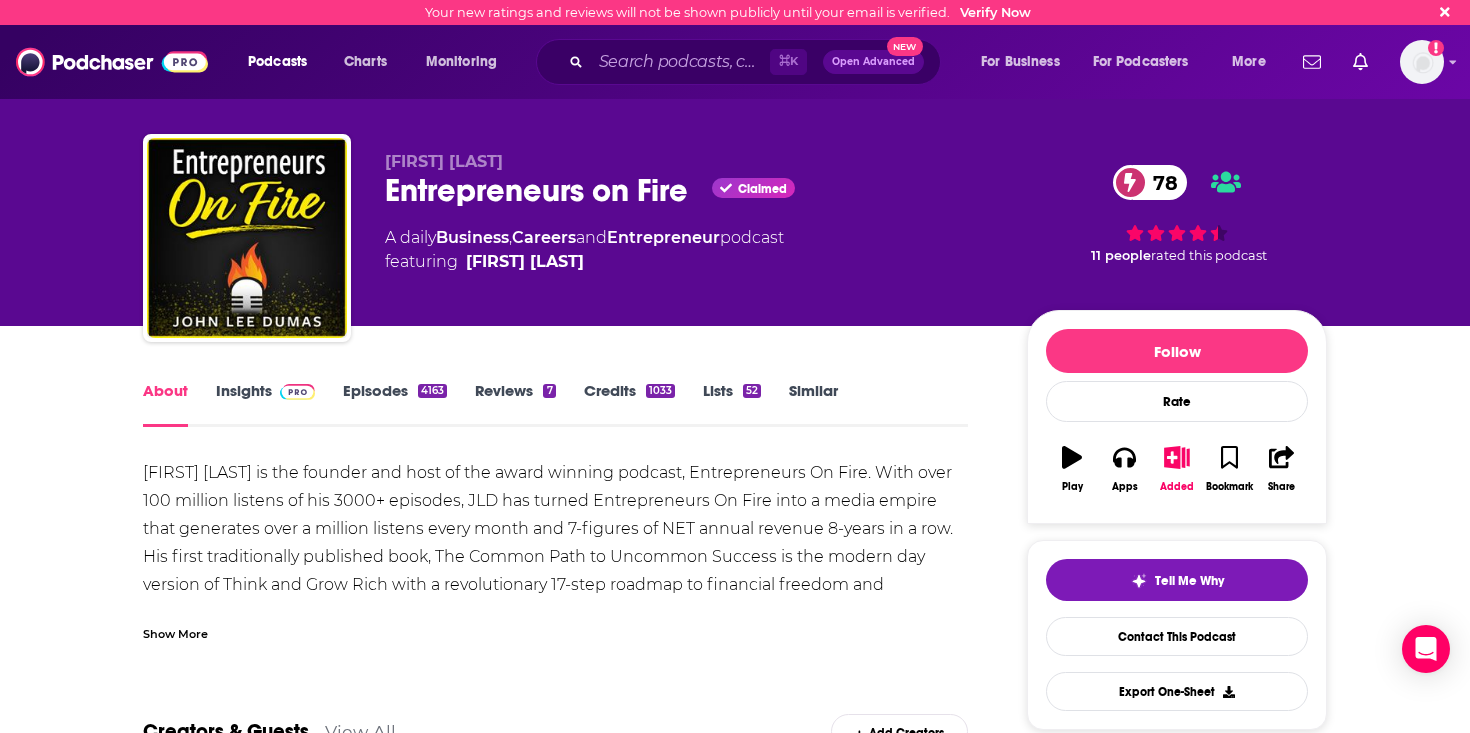 scroll, scrollTop: 0, scrollLeft: 0, axis: both 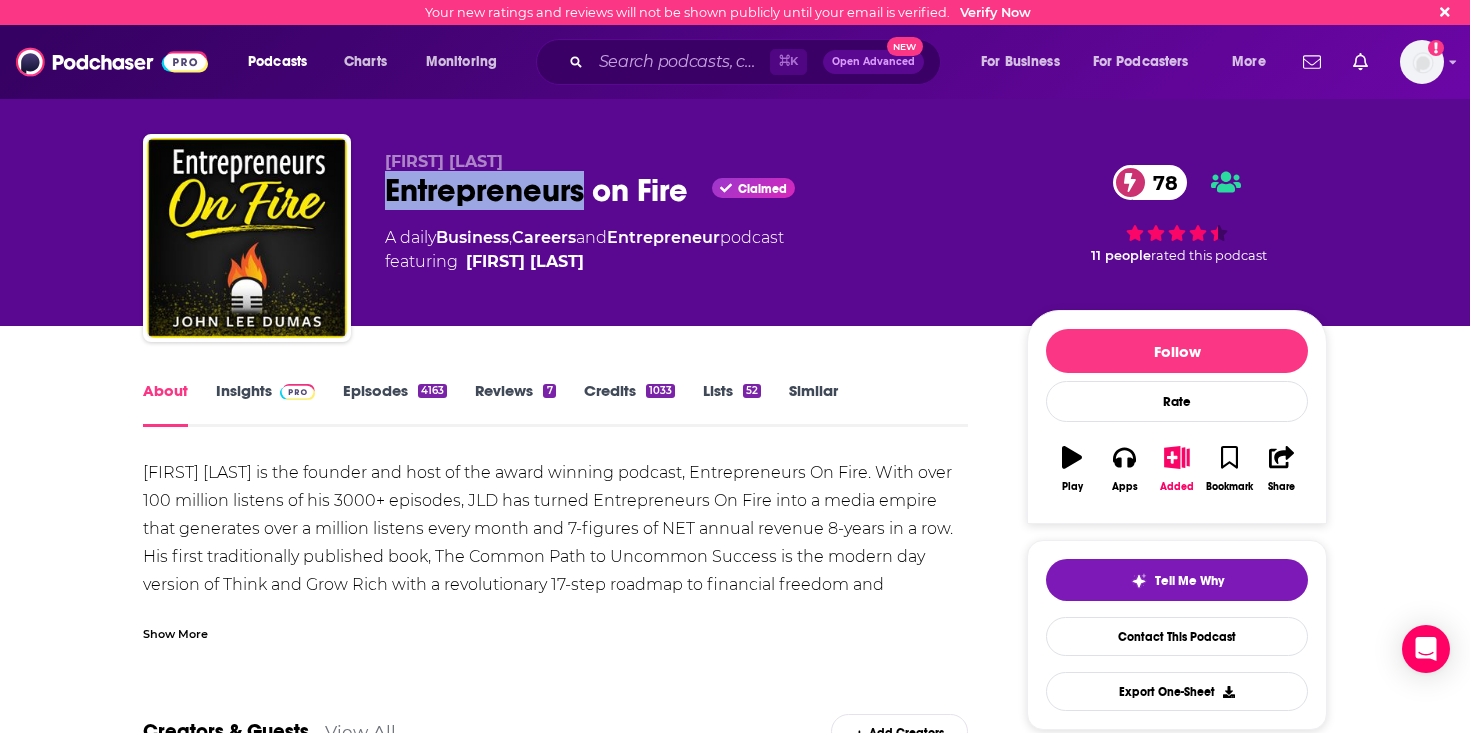 click on "Entrepreneurs on Fire Claimed 78" at bounding box center [690, 190] 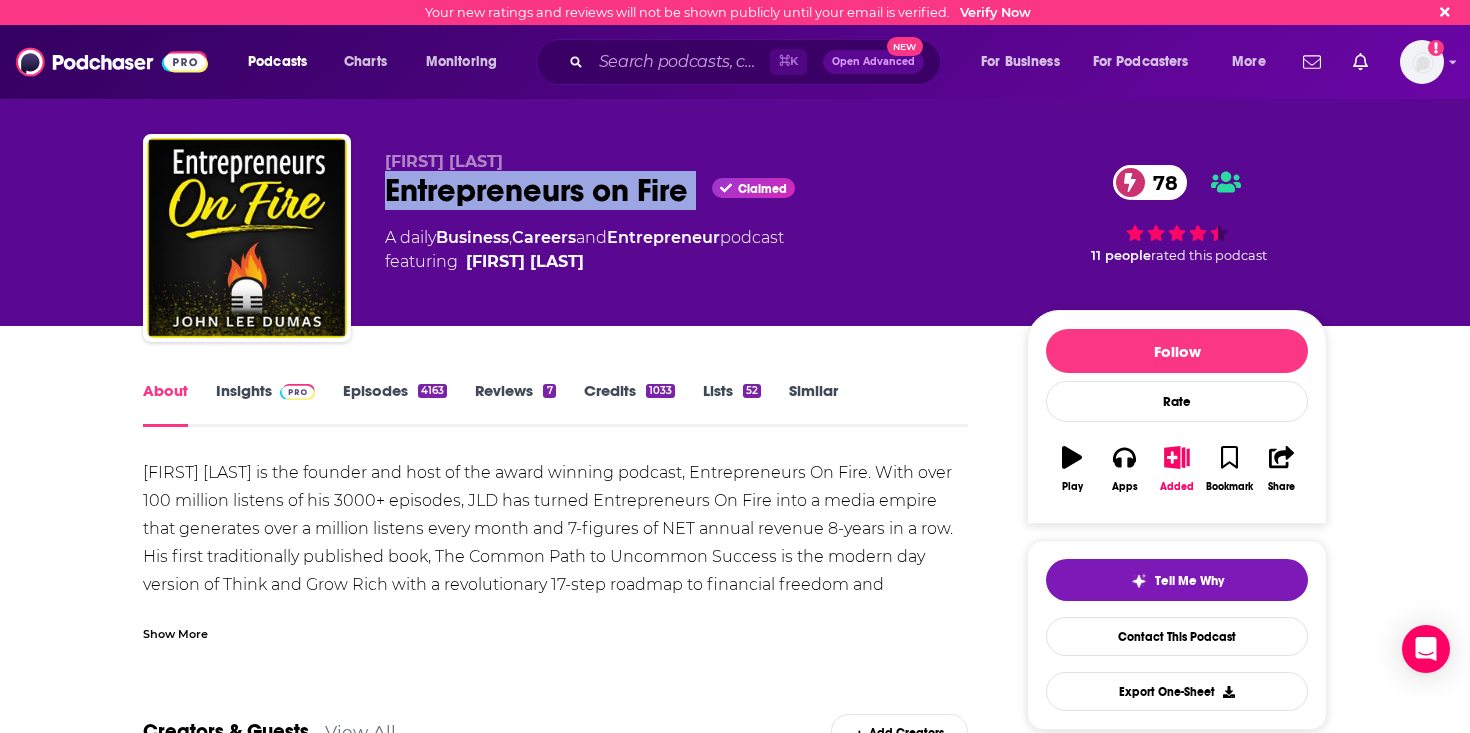 click on "Entrepreneurs on Fire Claimed 78" at bounding box center [690, 190] 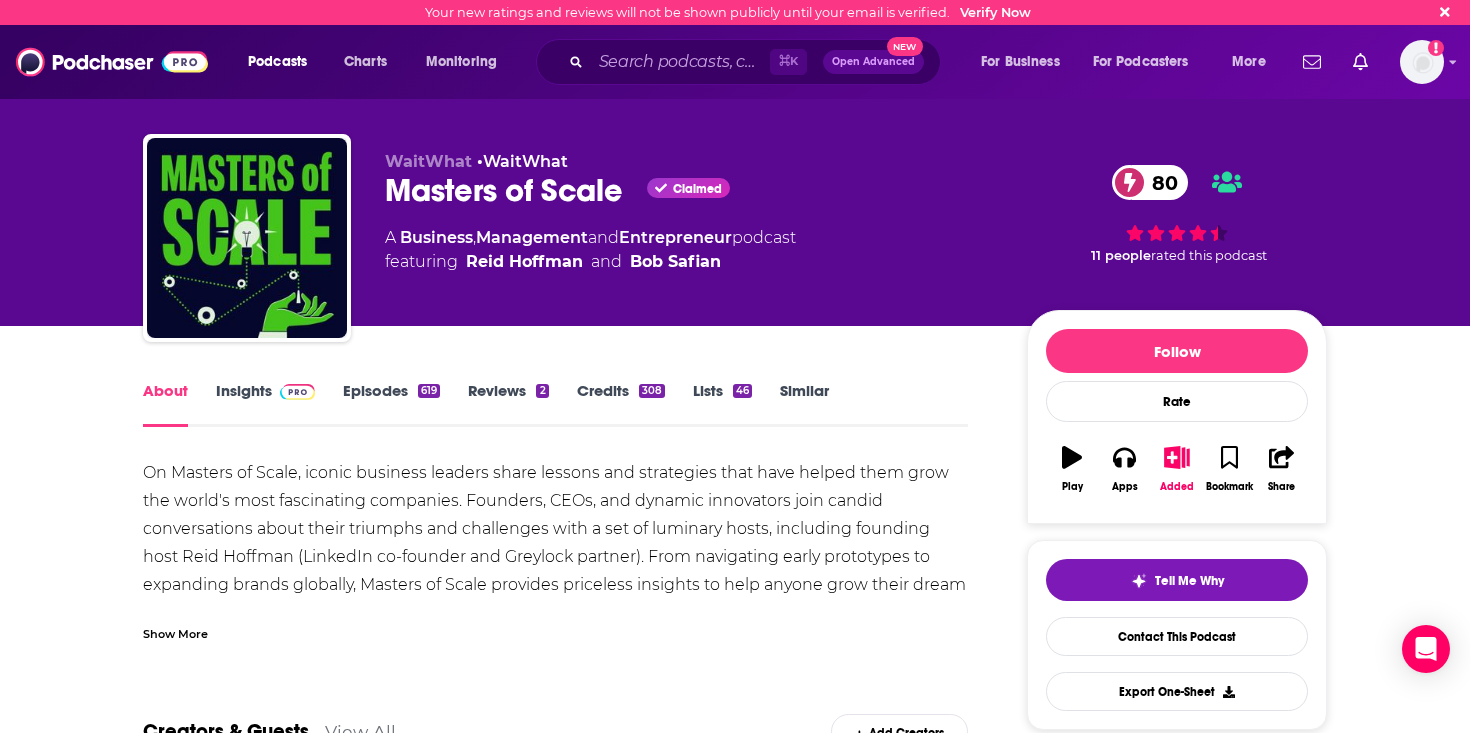 scroll, scrollTop: 0, scrollLeft: 0, axis: both 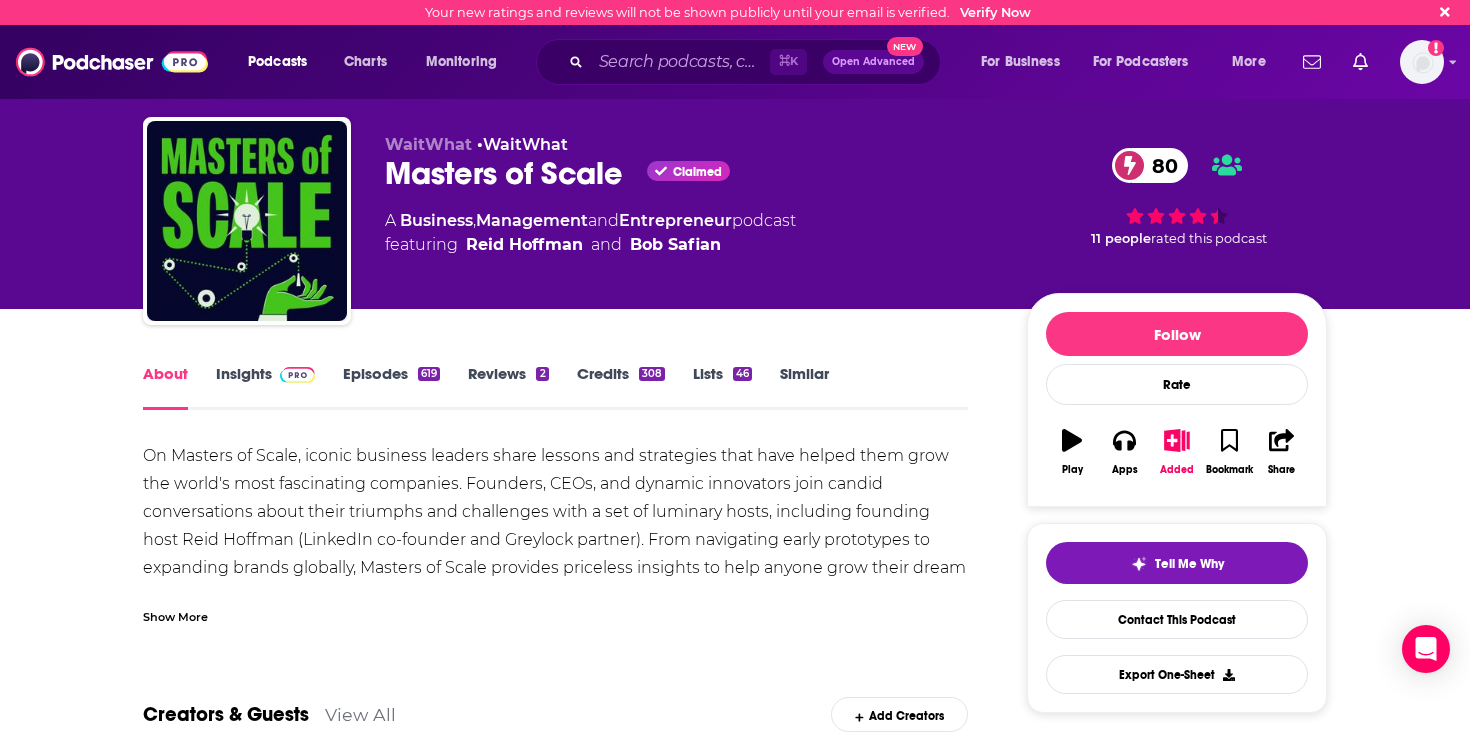 click at bounding box center (297, 375) 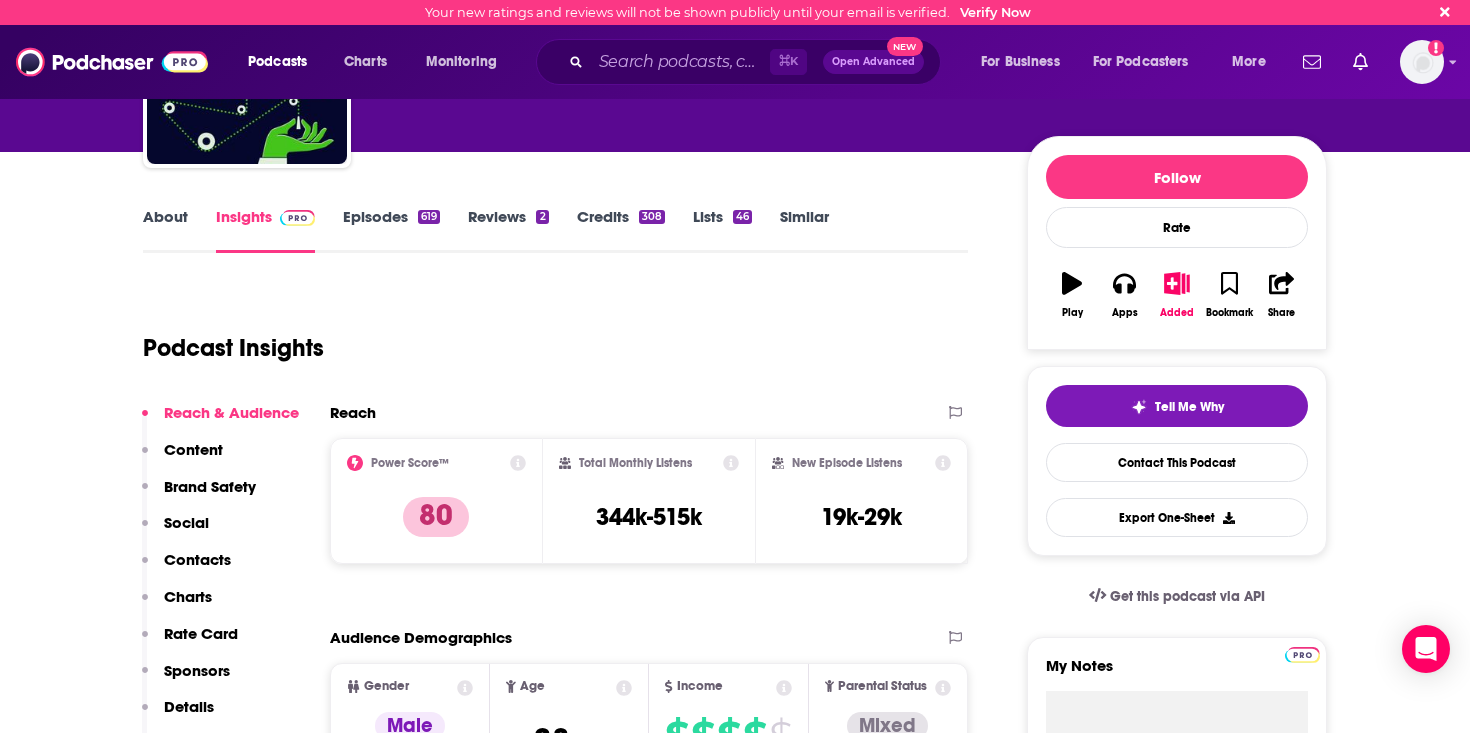 scroll, scrollTop: 0, scrollLeft: 0, axis: both 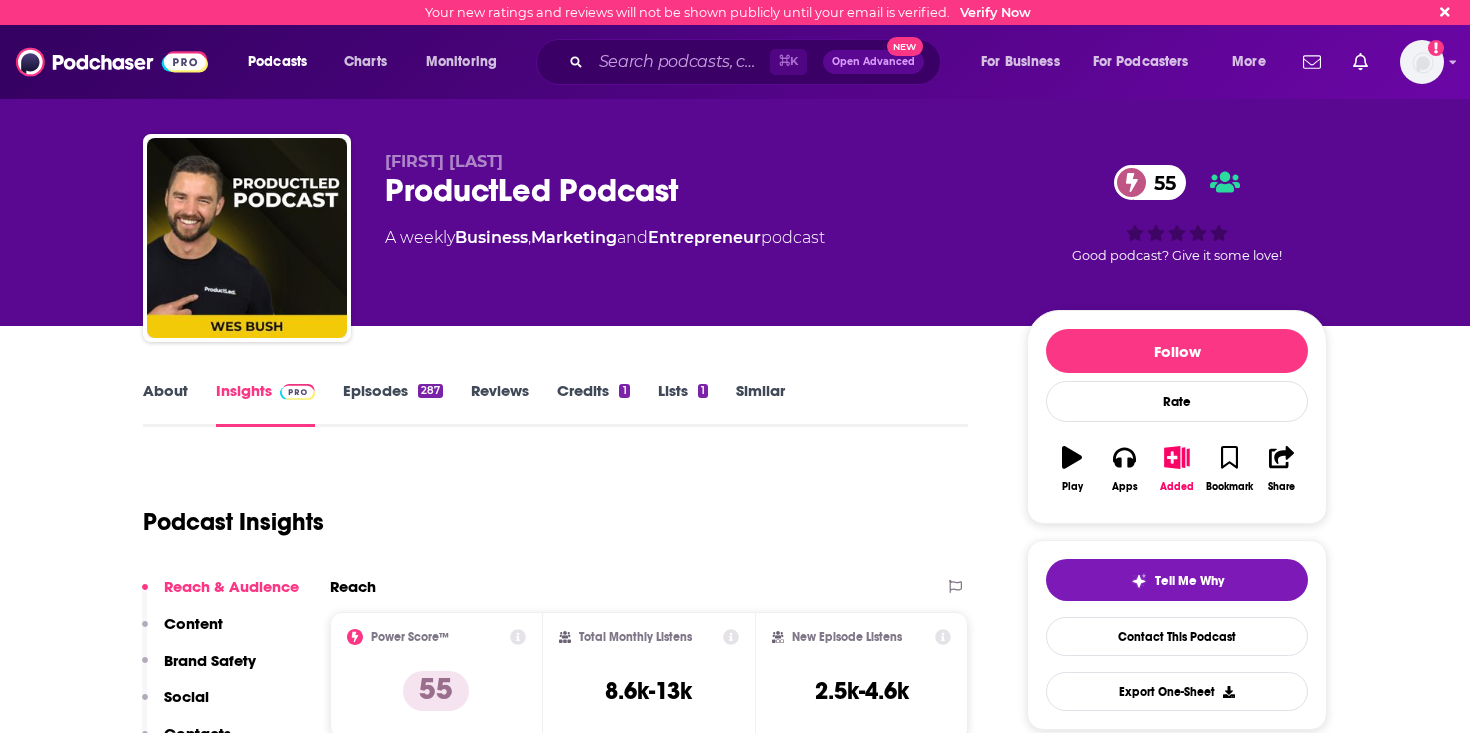 click on "About" at bounding box center (165, 404) 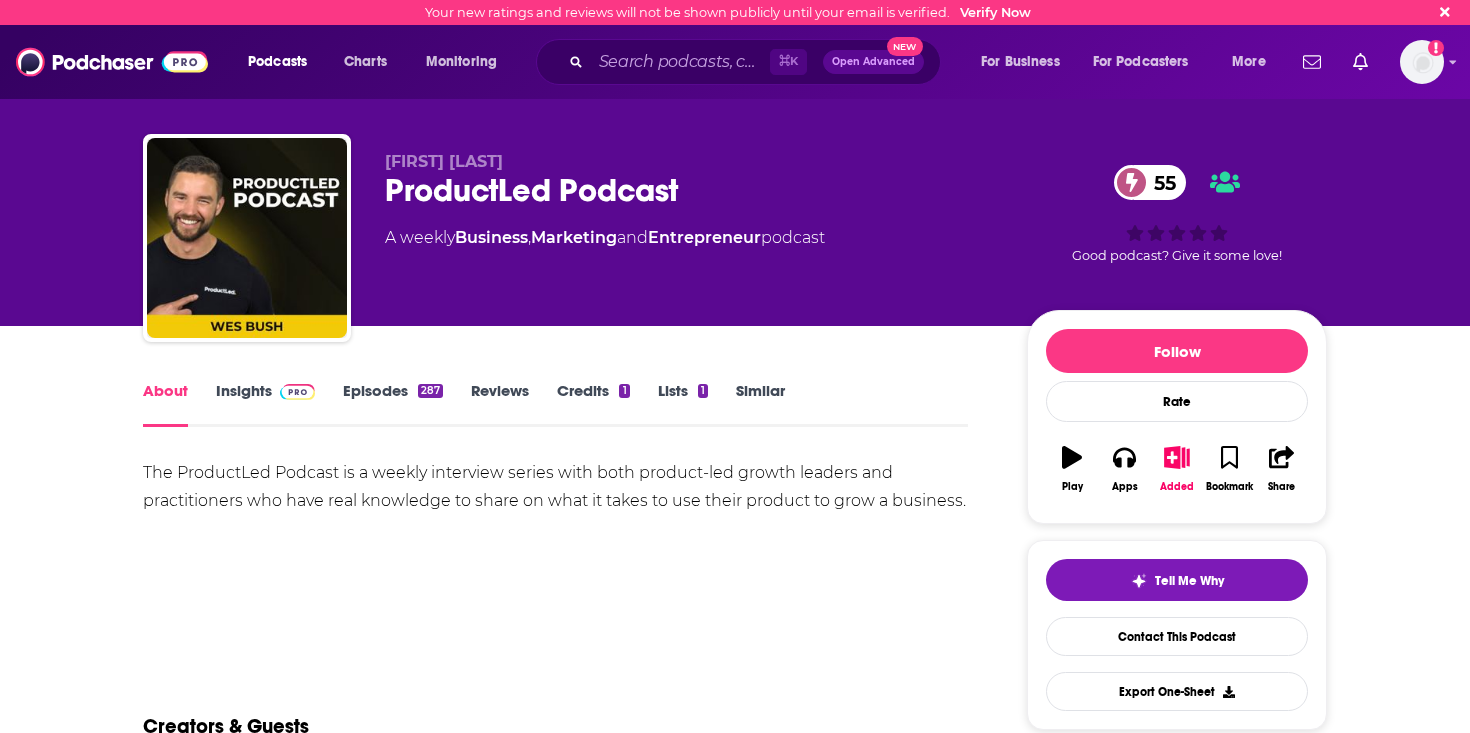click on "The ProductLed Podcast is a weekly interview series with both product-led growth leaders and practitioners who have real knowledge to share on what it takes to use their product to grow a business." at bounding box center (555, 487) 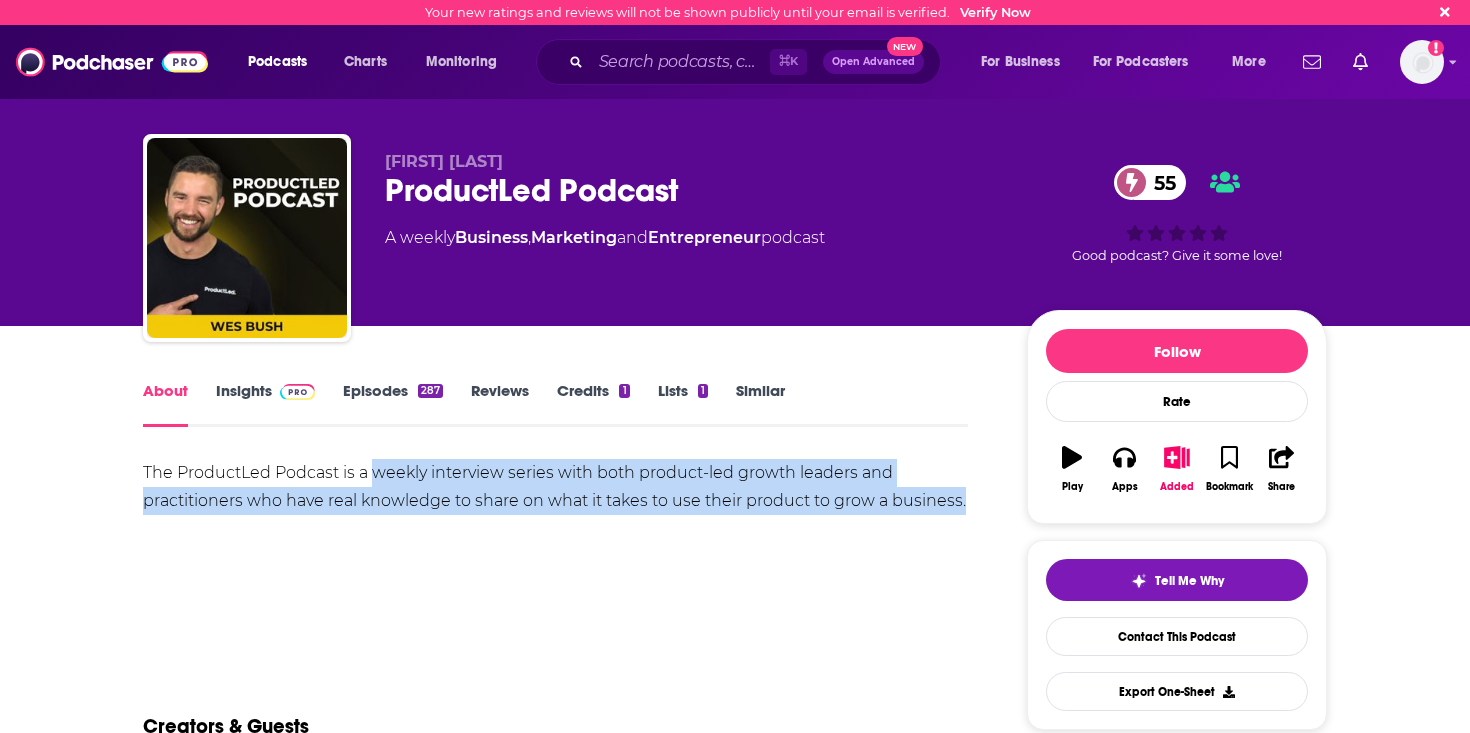 drag, startPoint x: 374, startPoint y: 470, endPoint x: 982, endPoint y: 518, distance: 609.8918 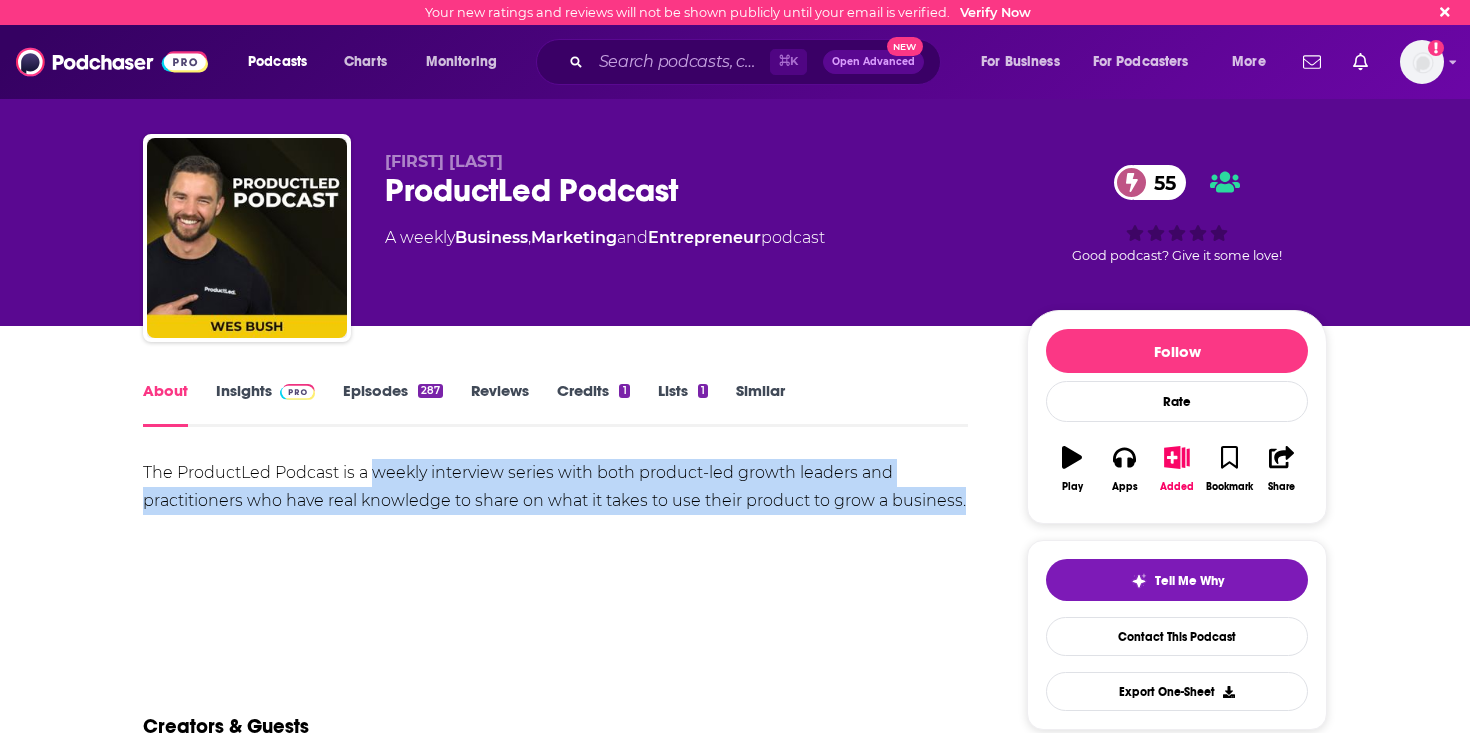 copy on "weekly interview series with both product-led growth leaders and practitioners who have real knowledge to share on what it takes to use their product to grow a business." 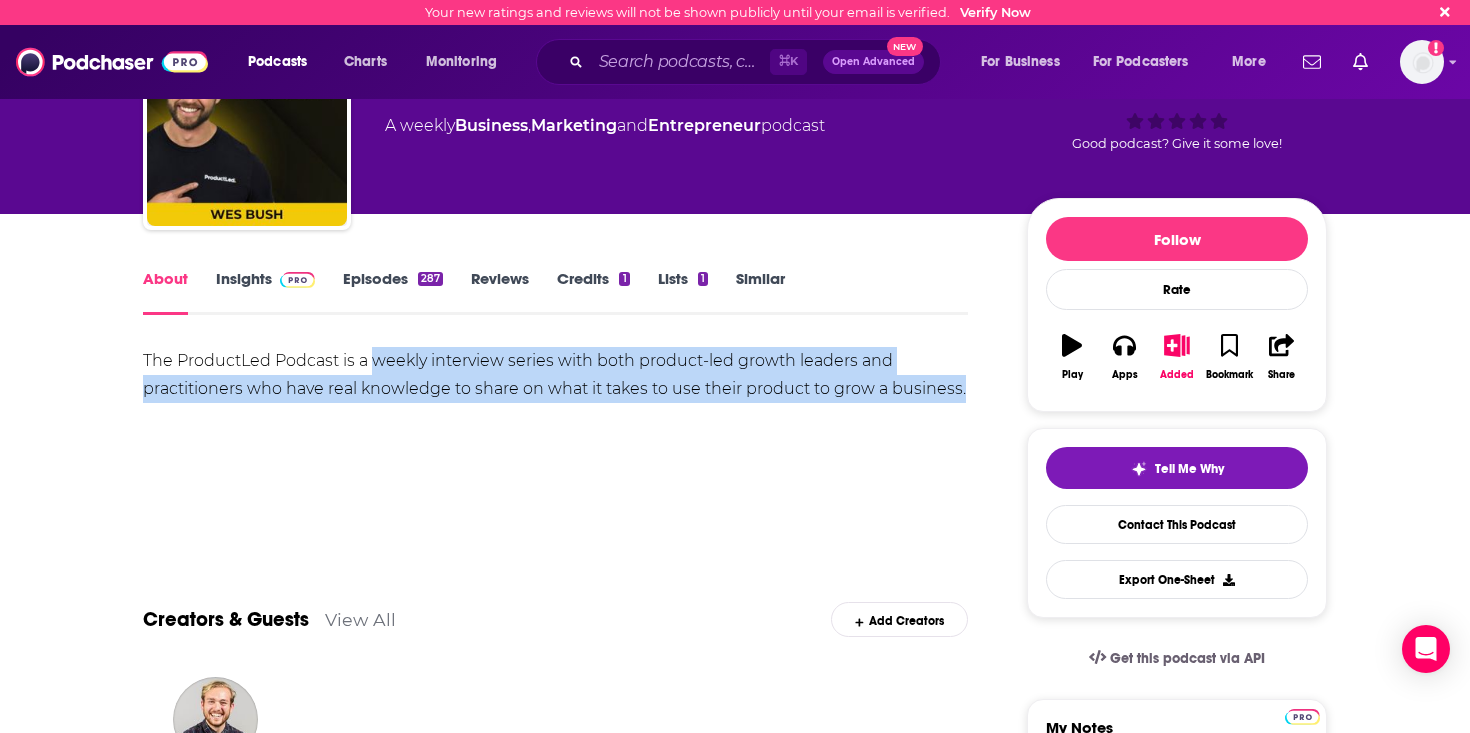 scroll, scrollTop: 0, scrollLeft: 0, axis: both 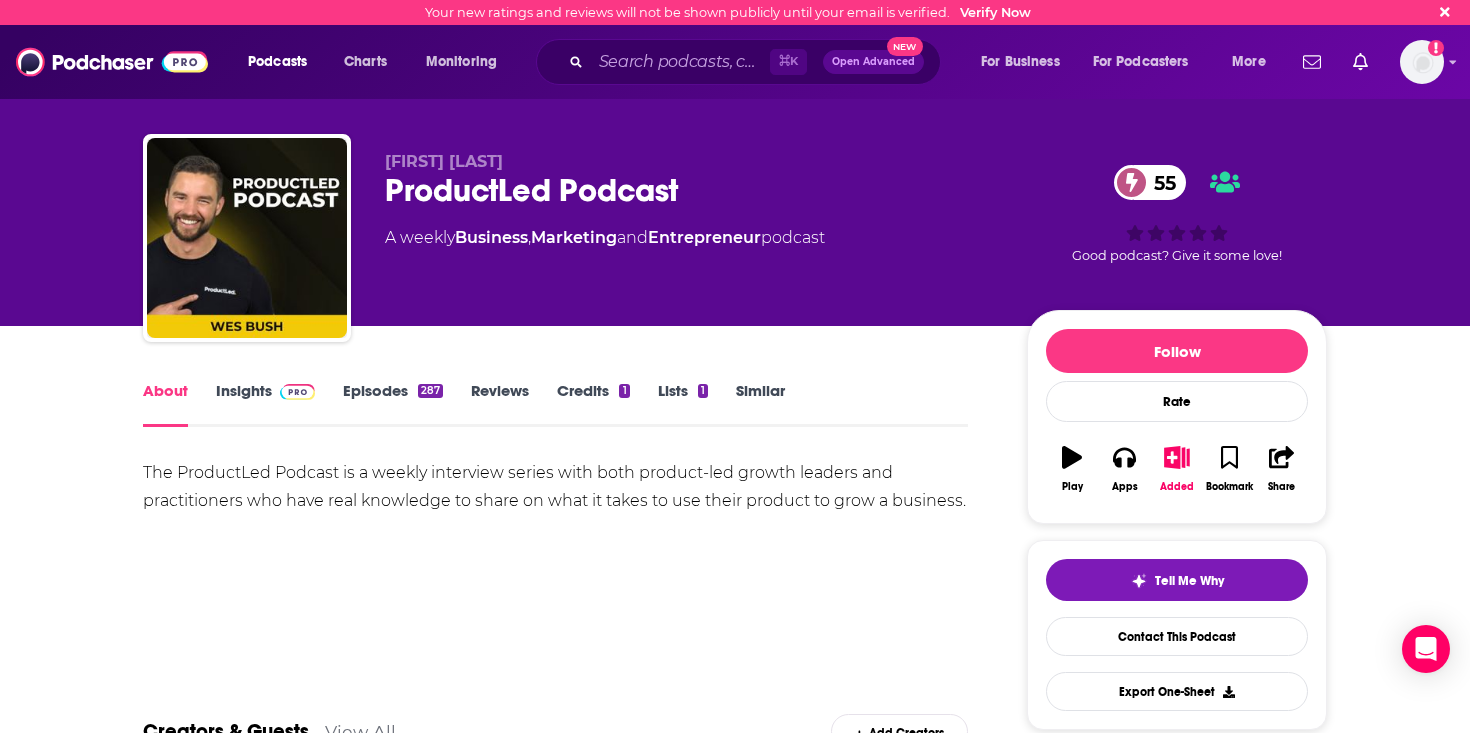 click on "The ProductLed Podcast is a weekly interview series with both product-led growth leaders and practitioners who have real knowledge to share on what it takes to use their product to grow a business." at bounding box center (555, 529) 